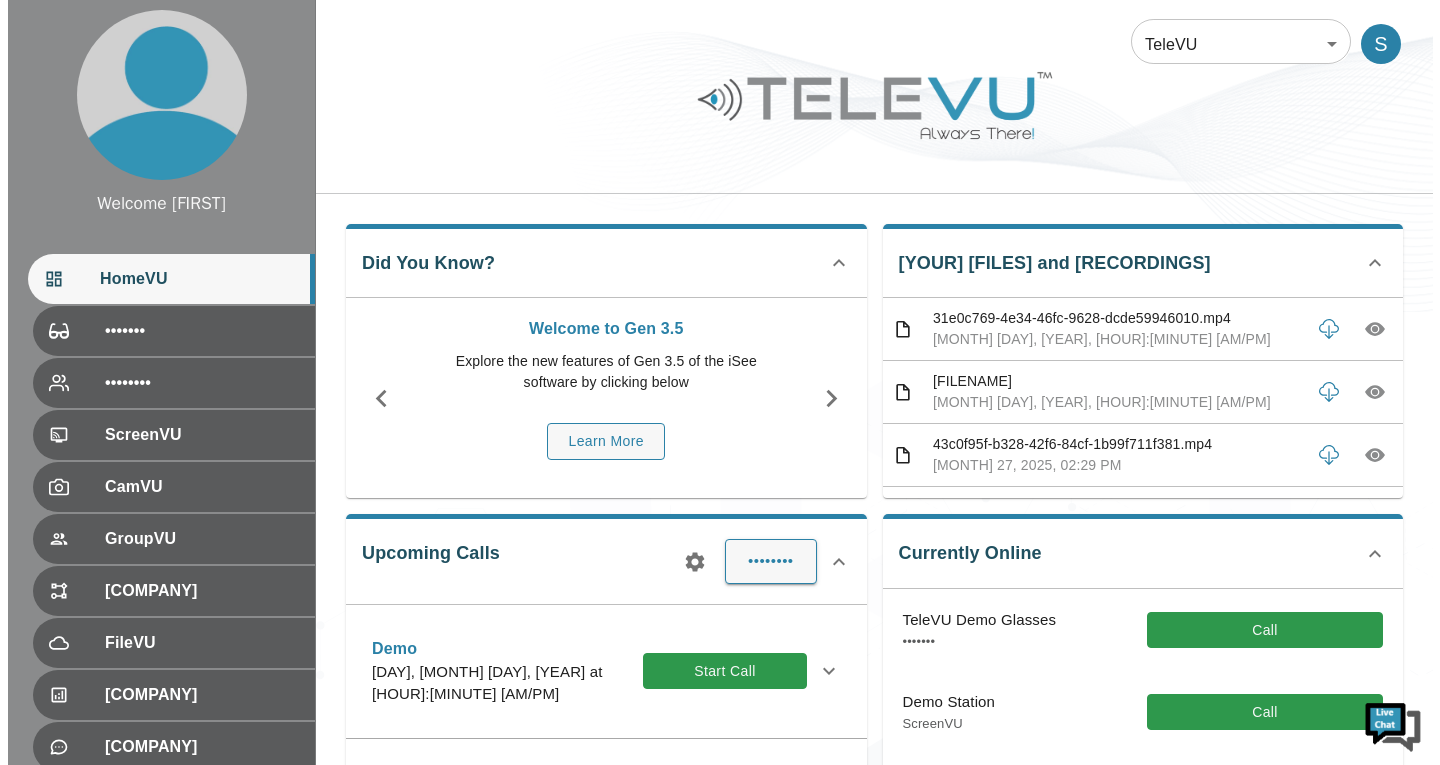scroll, scrollTop: 0, scrollLeft: 0, axis: both 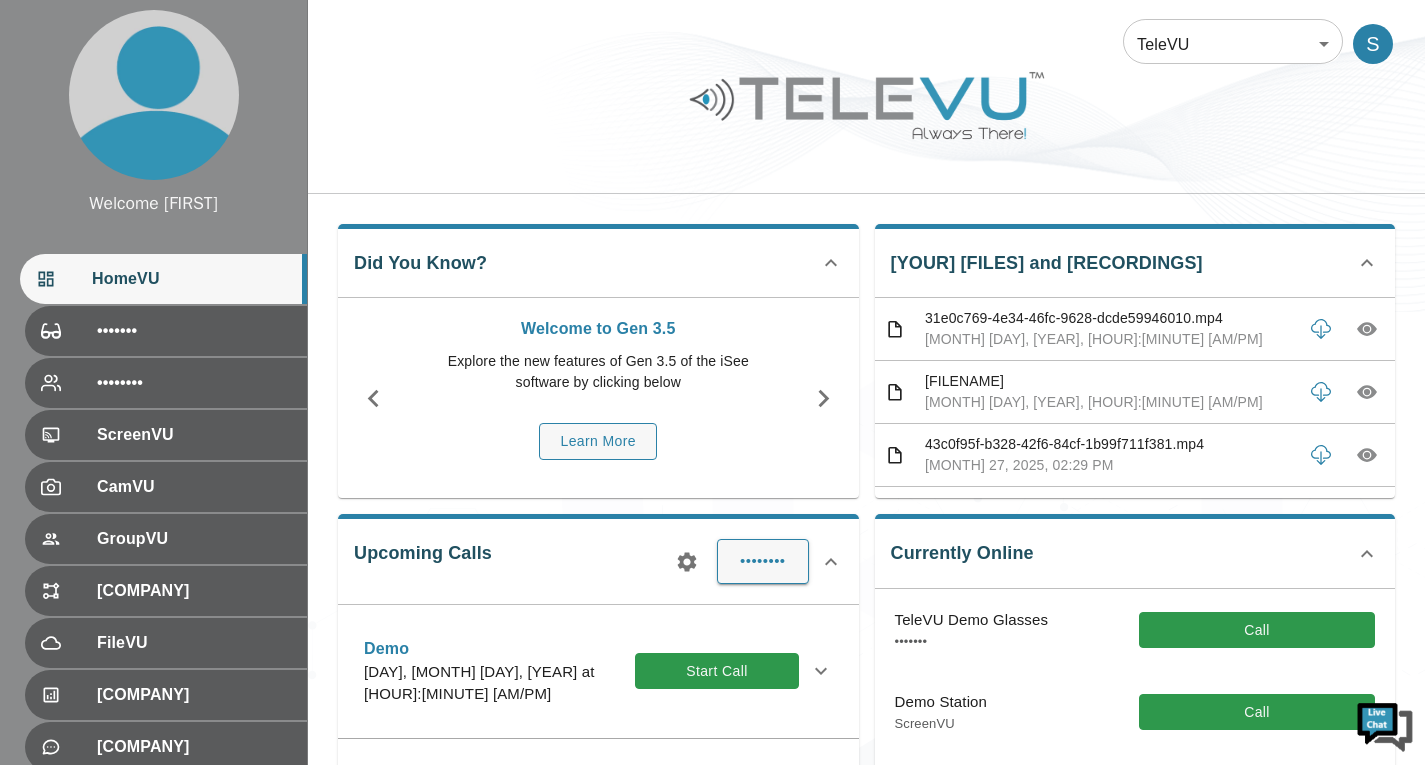 click on "Welcome [FIRST] [LAST] GlassVU RemoteVU ScreenVU CamVU GroupVU FlowVU FileVU ReportVU ChatVU PortalVU Settings Logout © [YEAR] TeleVU Innovation Ltd. All Rights Reserved TeleVU 1 ​ S Did You Know? Welcome to Gen 3.5 Explore the new features of Gen 3.5 of the iSee software by clicking below Learn More Your Files and Recordings [FILENAME] [MONTH] [DAY], [YEAR], [HOUR]:[MINUTE] [AM/PM] [FILENAME] [MONTH] [DAY], [YEAR], [HOUR]:[MINUTE] [AM/PM] [FILENAME] [MONTH] [DAY], [YEAR], [HOUR]:[MINUTE] [AM/PM] [FILENAME] [MONTH] [DAY], [YEAR], [HOUR]:[MINUTE] [AM/PM] [FILENAME] ([DESCRIPTION]) [MONTH] [DAY], [YEAR], [HOUR]:[MINUTE] [AM/PM] [FILENAME] [MONTH] [DAY], [YEAR], [HOUR]:[MINUTE] [AM/PM] [FILENAME] [MONTH] [DAY], [YEAR], [HOUR]:[MINUTE] [AM/PM] [FILENAME] [MONTH] [DAY], [YEAR], [HOUR]:[MINUTE] [AM/PM] [FILENAME] [MONTH] [DAY], [YEAR], [HOUR]:[MINUTE] [AM/PM] [FILENAME] [MONTH] [DAY], [YEAR], [HOUR]:[MINUTE] [AM/PM]" at bounding box center [712, 649] 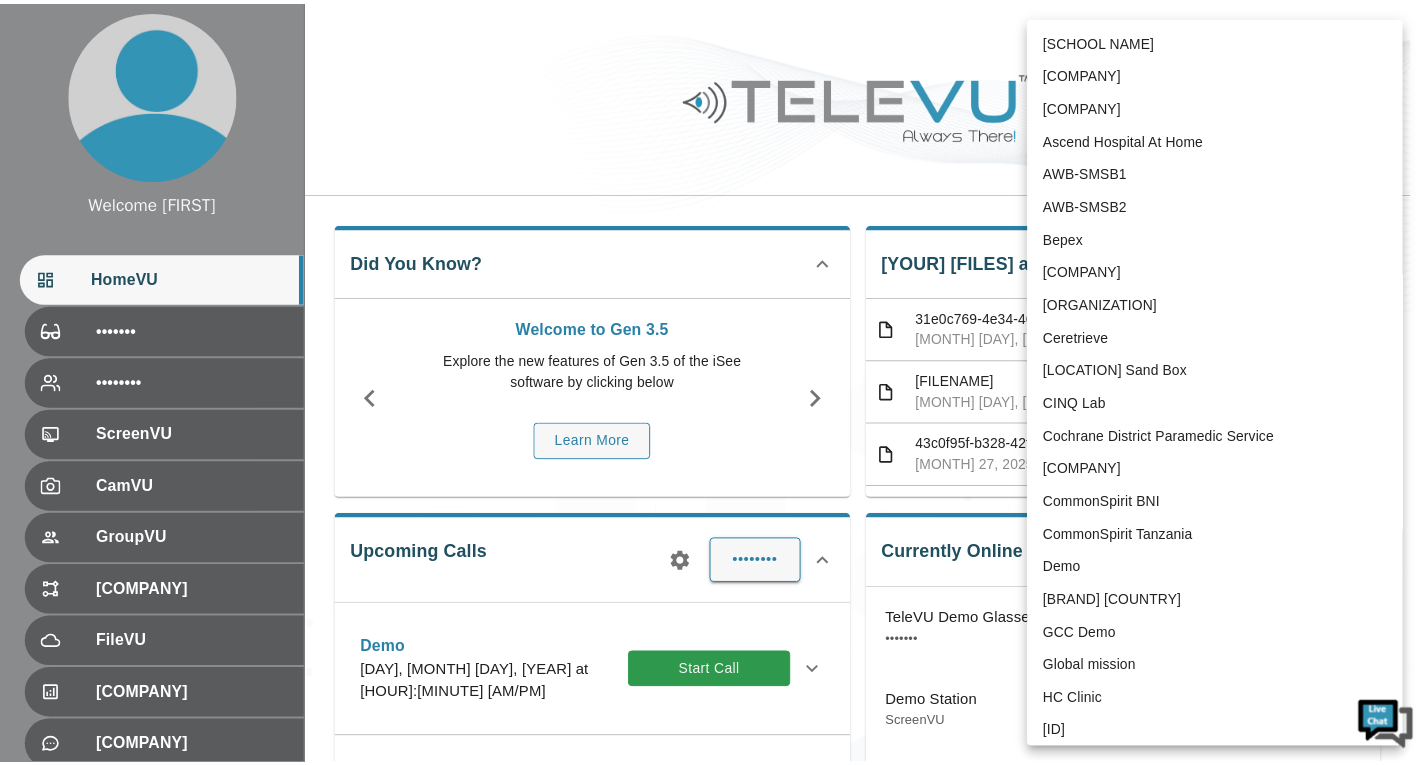 scroll, scrollTop: 3882, scrollLeft: 0, axis: vertical 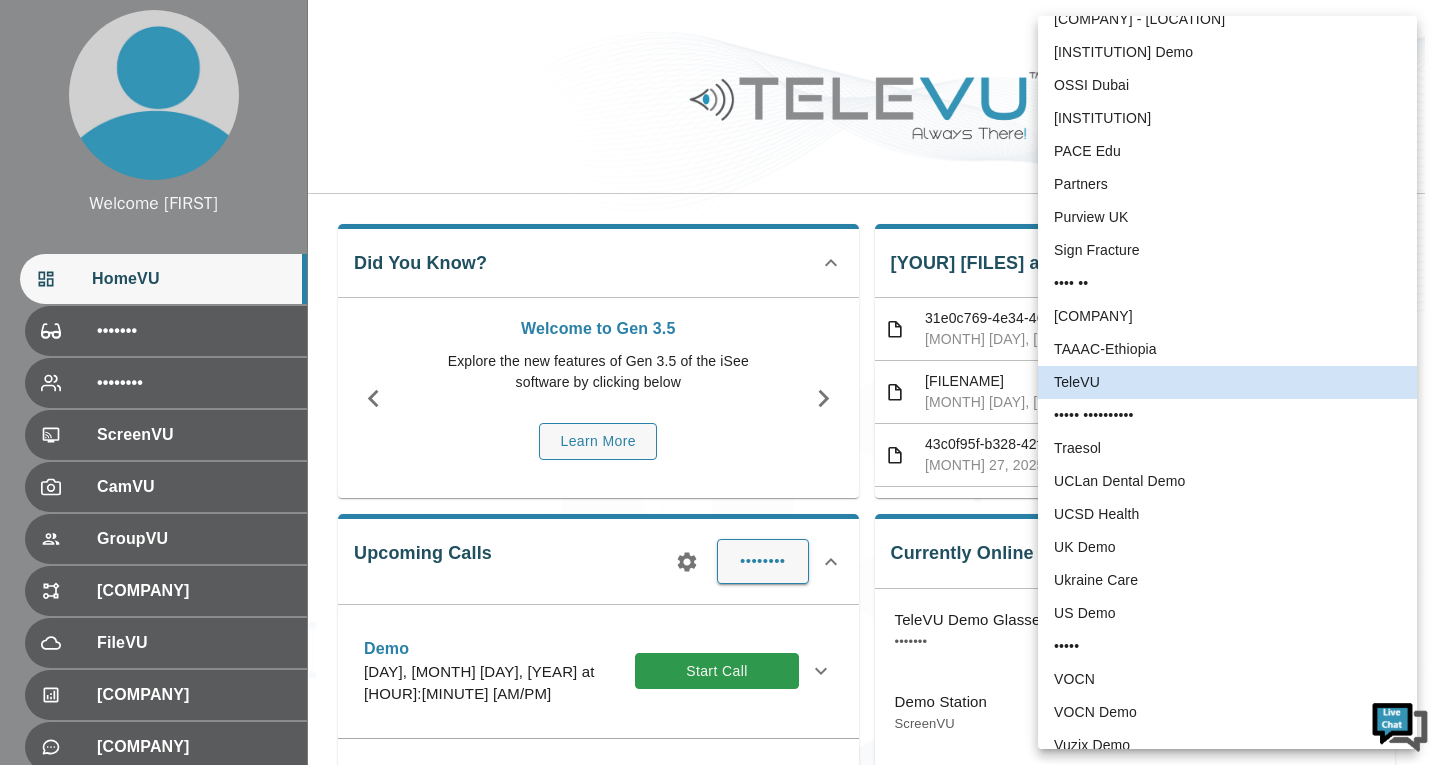 click at bounding box center [720, 382] 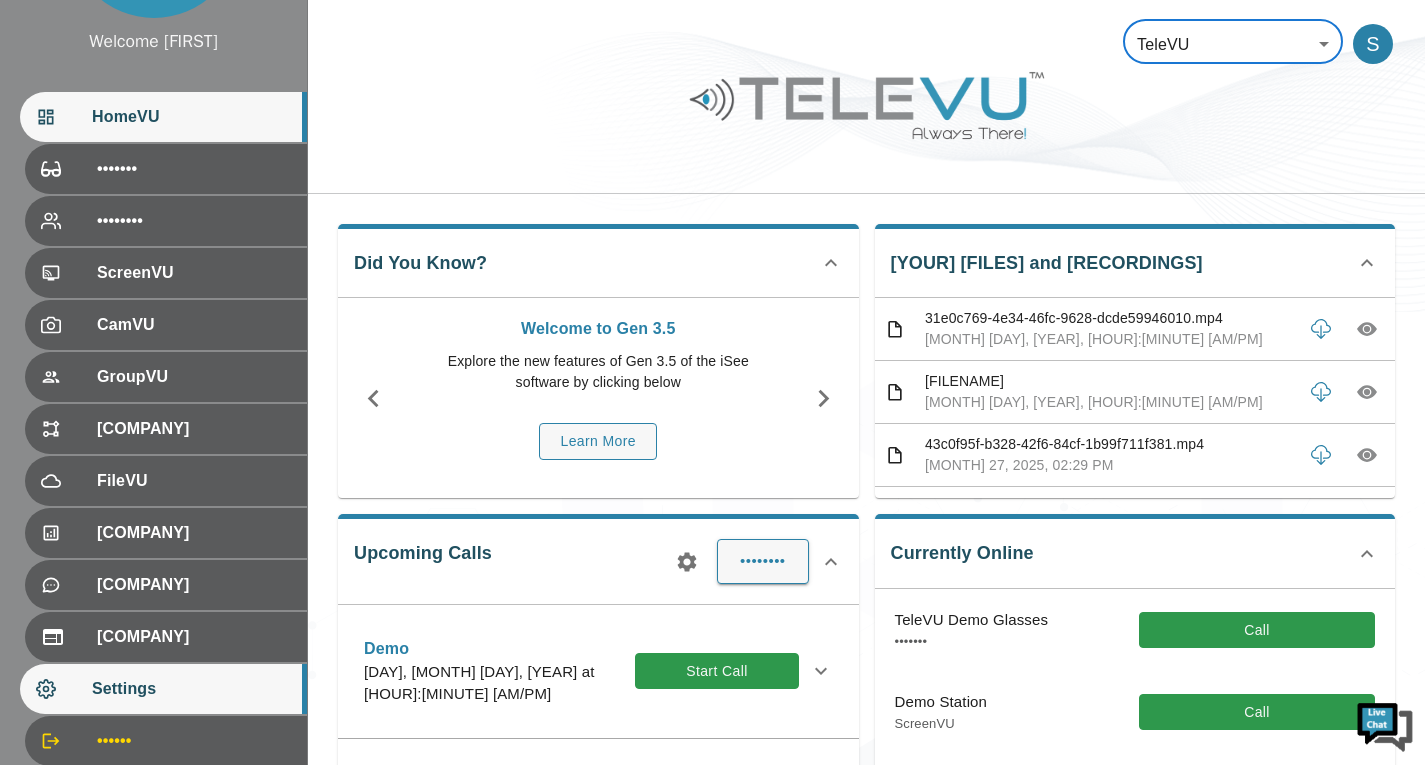 scroll, scrollTop: 223, scrollLeft: 0, axis: vertical 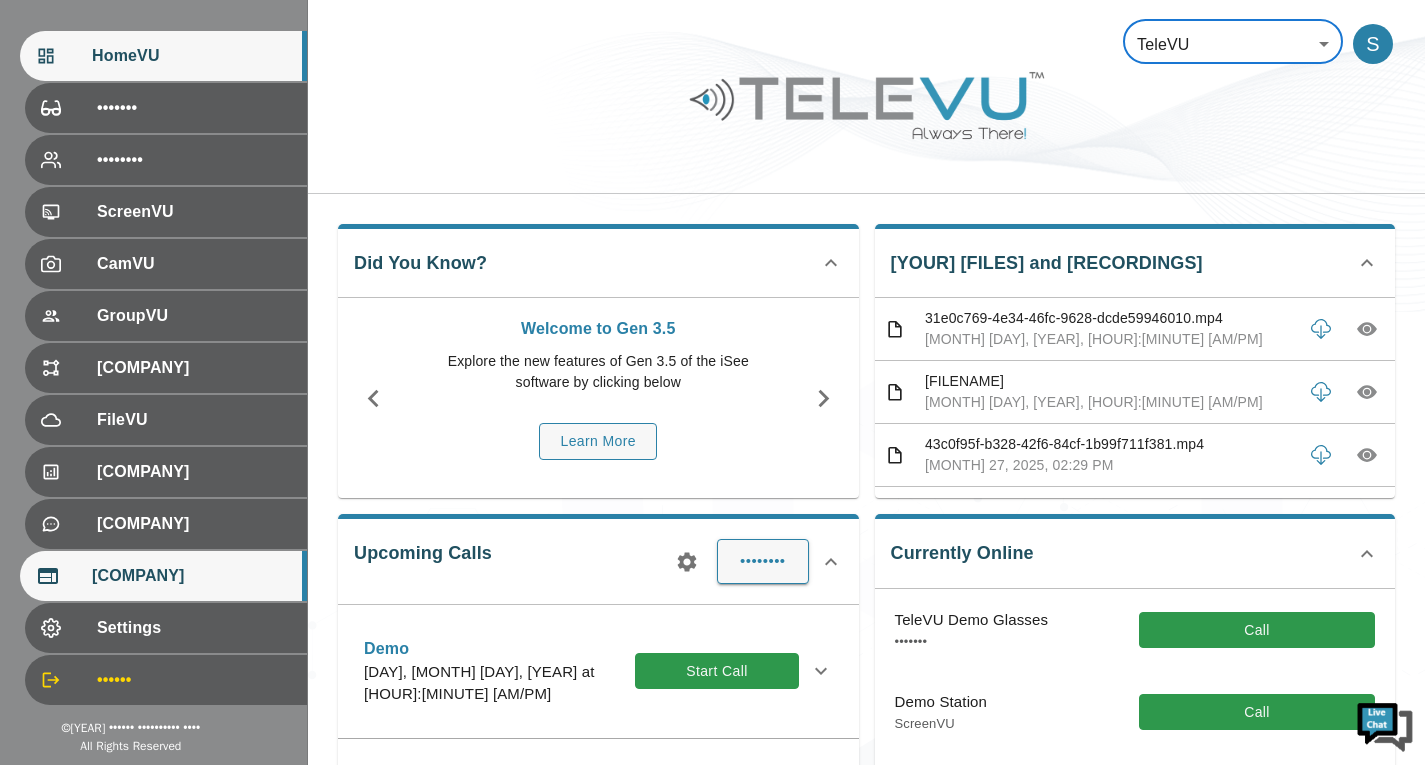 click on "[COMPANY]" at bounding box center [194, 108] 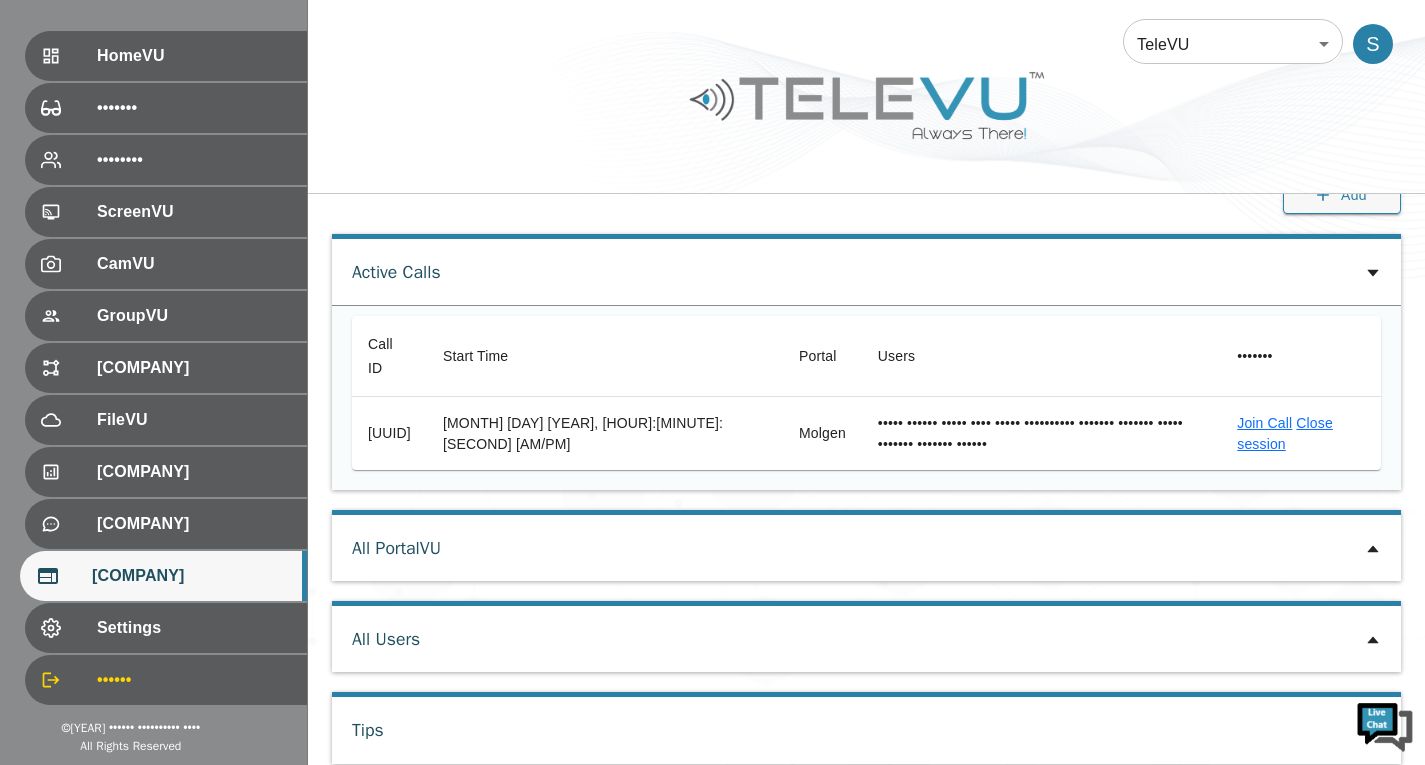 scroll, scrollTop: 52, scrollLeft: 0, axis: vertical 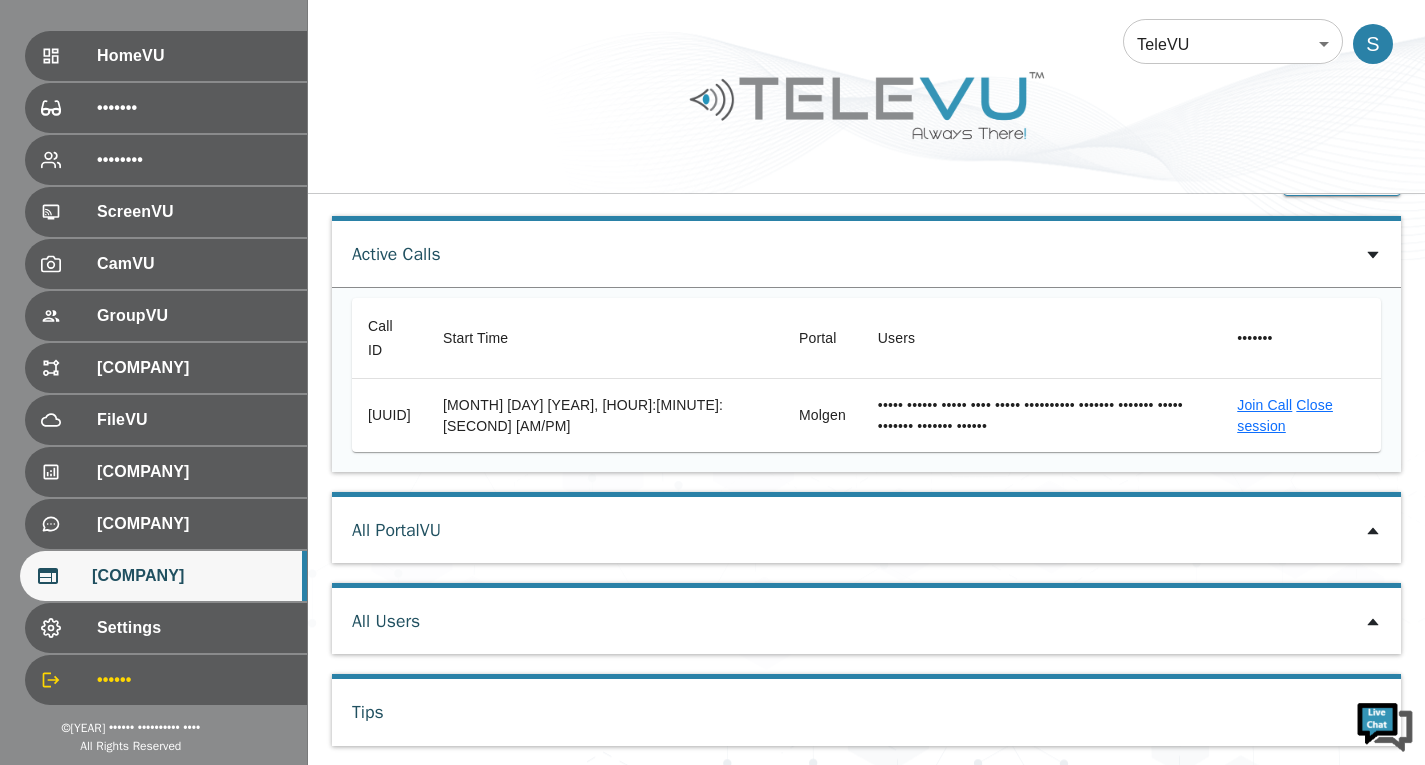 click at bounding box center [1373, 255] 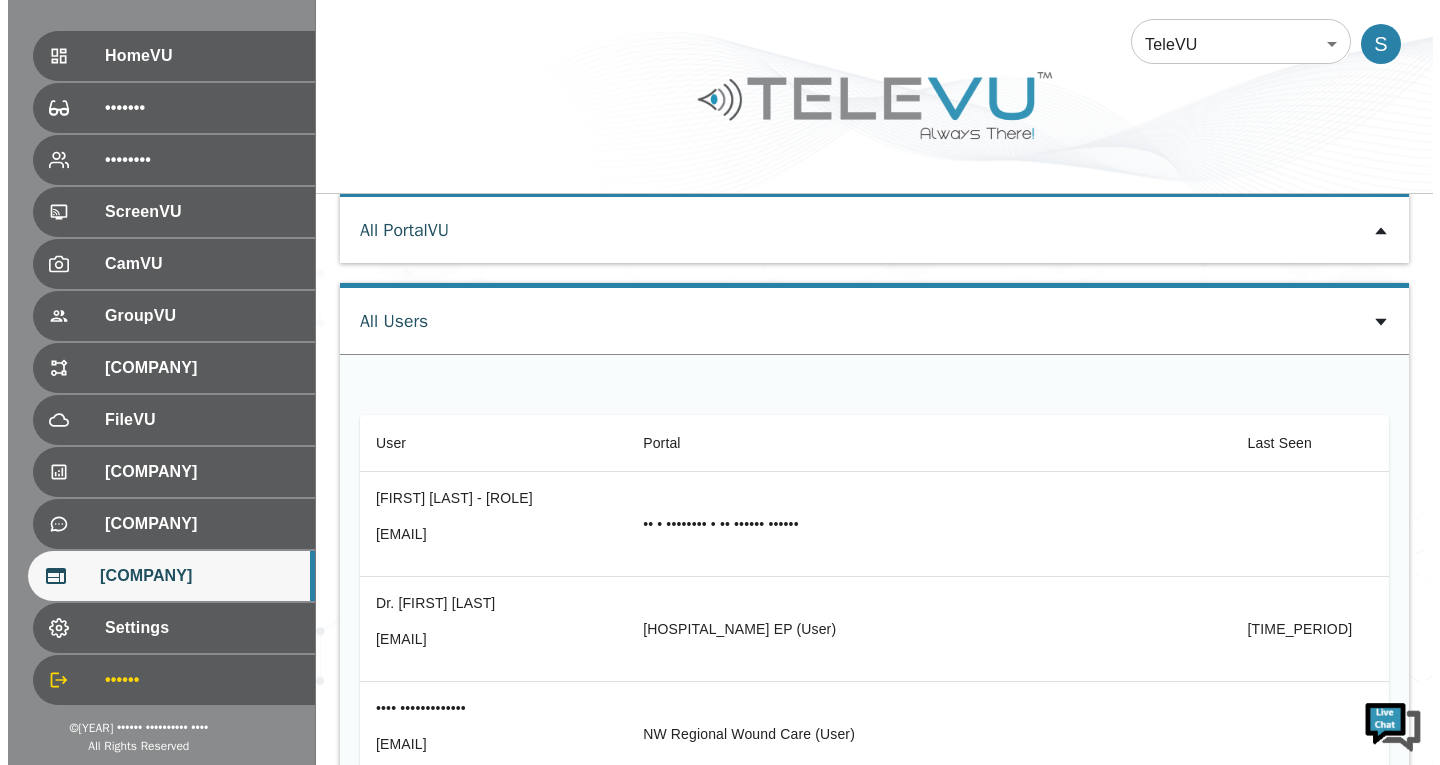 scroll, scrollTop: 56865, scrollLeft: 0, axis: vertical 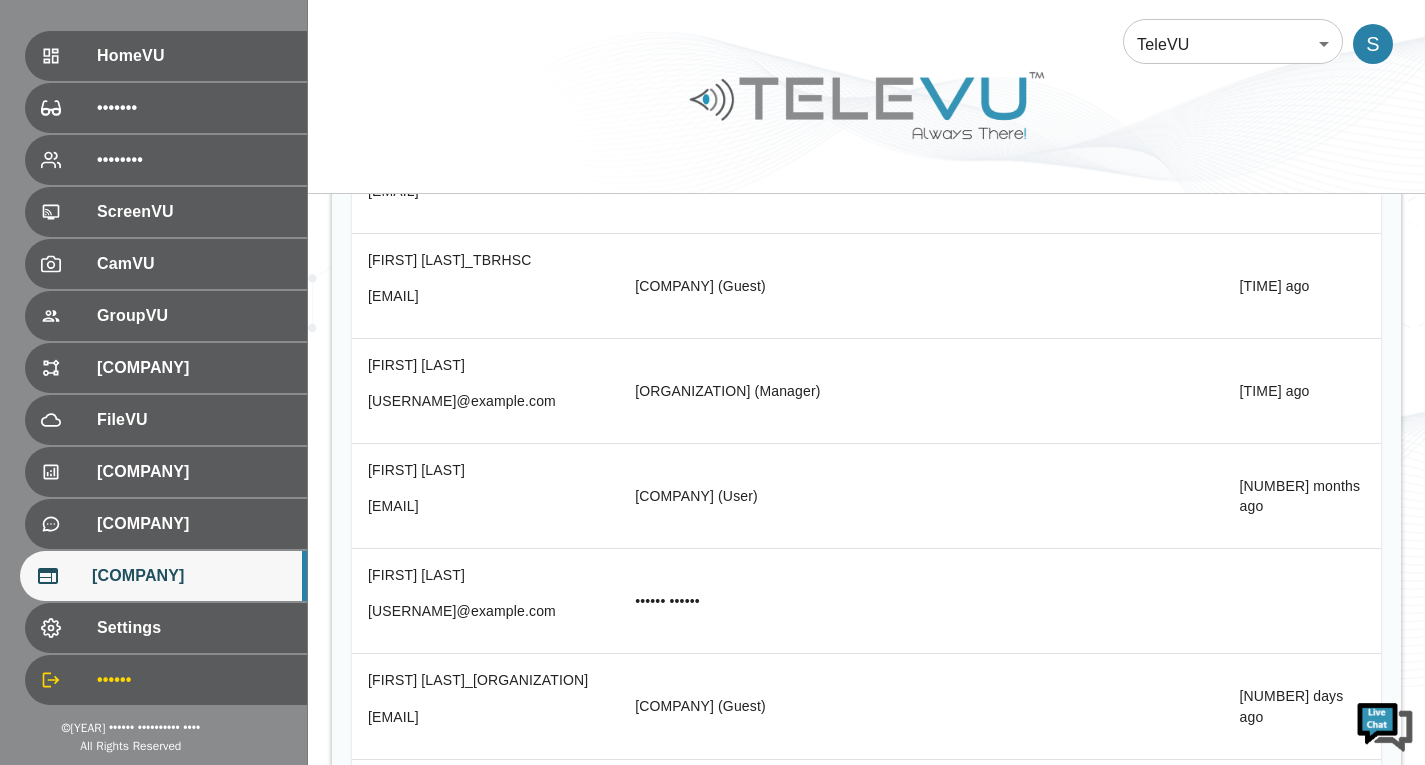 click on "Welcome   Sepehr HomeVU GlassVU RemoteVU ScreenVU CamVU GroupVU FlowVU FileVU ReportVU ChatVU PortalVU Settings Logout ©  [YEAR]   TeleVU Innovation Ltd. All Rights Reserved TeleVU 1 ​ S Add Active Calls Call ID Start Time Portal Users Actions [UUID] [MONTH] [DAY] [YEAR], [TIME] [LOCATION] [FIRST_NAME] [LAST_NAME], Camvu ptz, Camvu ptz-OBSBOT Virtual Camera, Camvu ptz-OBS Virtual Camera Join Call   Close session All PortalVU All Users User Portal Last Seen [FIRST_NAME] [LAST_NAME] - MTR [EMAIL] OO - Tanzania - [LAST_NAME] [LAST_NAME] (User) Dr. [LAST_NAME] [LAST_NAME] [EMAIL] [HOSPITAL_NAME] EP (User) [TIME_AGO] [FIRST_NAME] [LAST_NAME]_[LOCATION] [EMAIL] [LOCATION] (User), [EMAIL] OO - Sri Lanka - [LAST_NAME] [LAST_NAME] (User) [TIME_AGO] [FIRST_NAME] [LAST_NAME] [EMAIL] [COMPANY_NAME] (User), [HOSPITAL_NAME] EP (Guest) [FIRST_NAME] [LAST_NAME] [EMAIL] [COMPANY_NAME] (User) [FIRST_NAME] [LAST_NAME]_[LOCATION] [EMAIL] [LOCATION] (User) [FIRST_NAME] [LAST_NAME] - MTR [LAST_NAME]" at bounding box center [712, -20806] 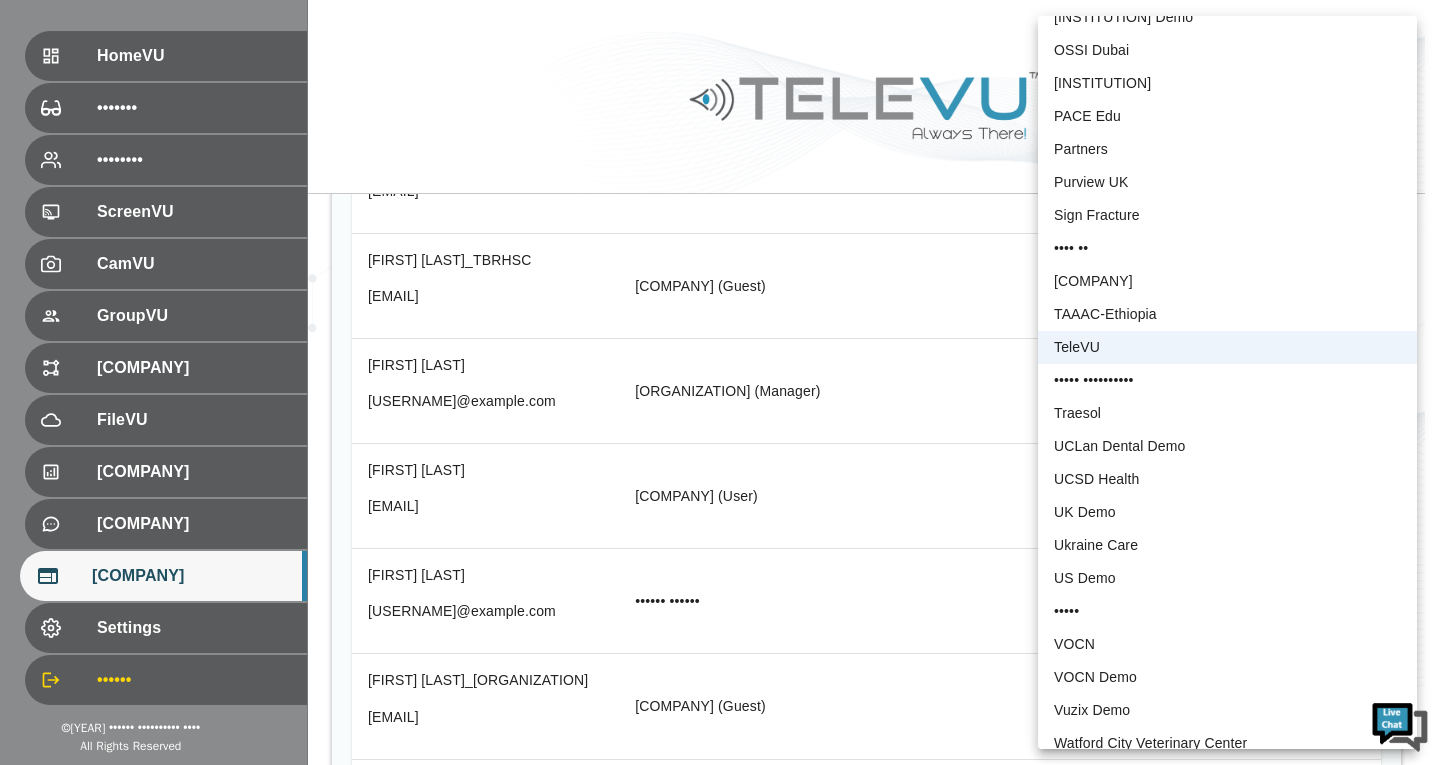 scroll, scrollTop: 3936, scrollLeft: 0, axis: vertical 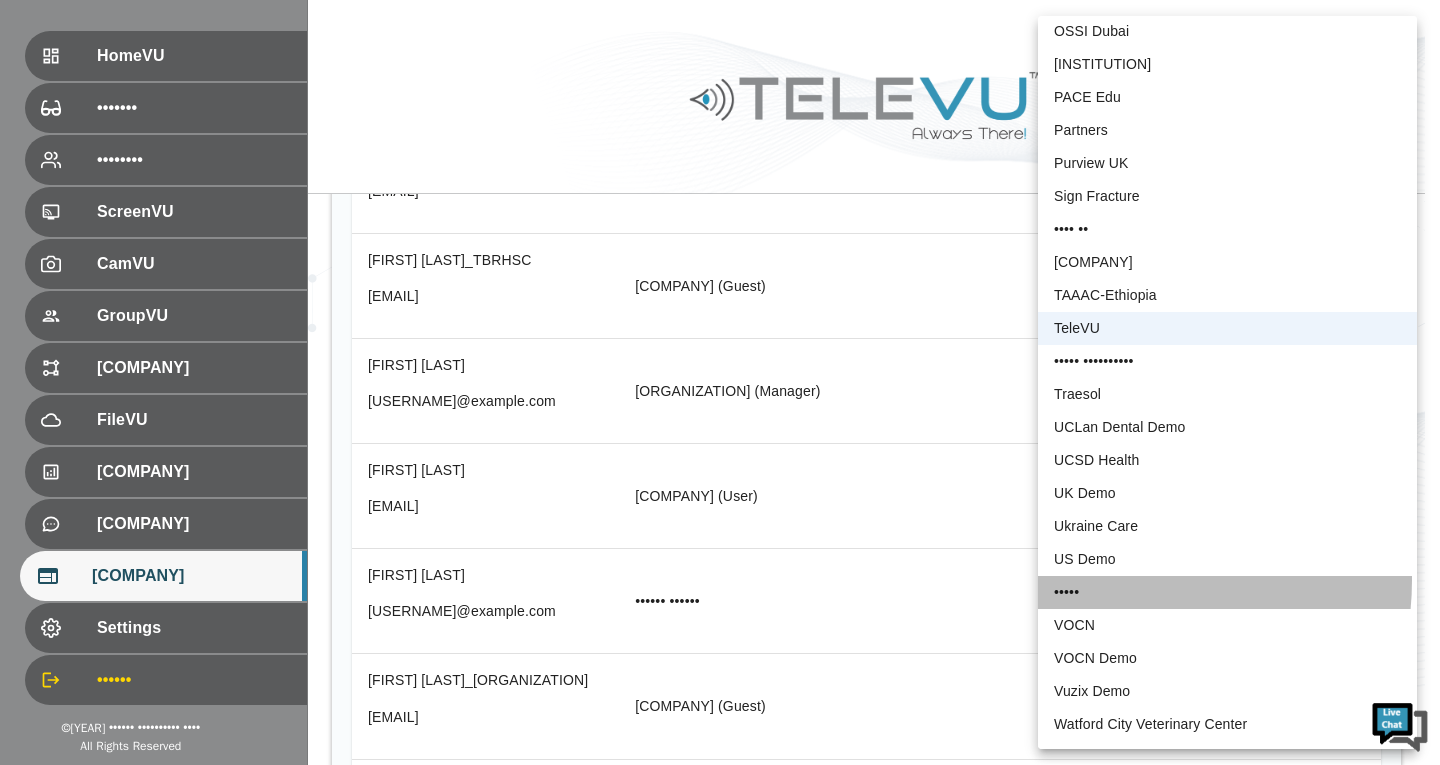 click on "•••••" at bounding box center (1227, 592) 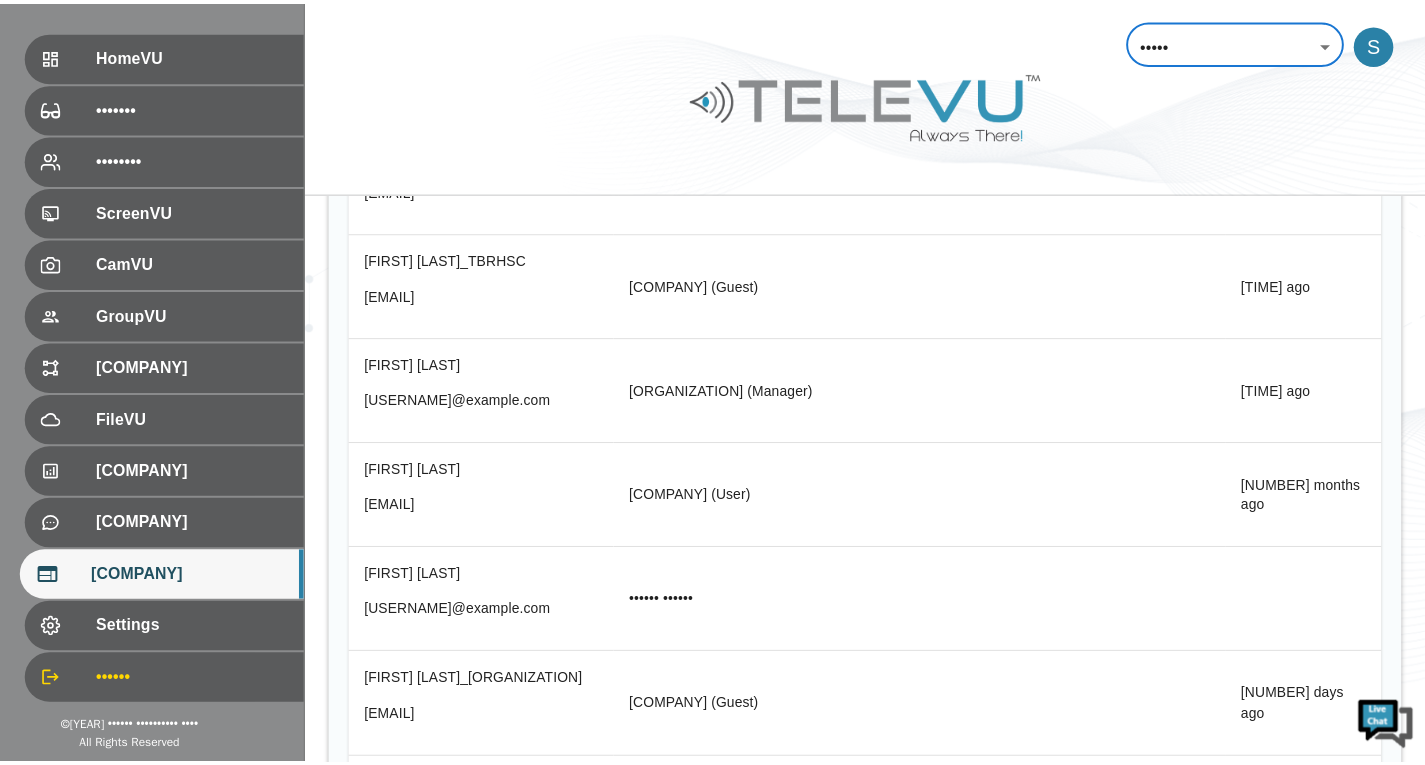 scroll, scrollTop: 56889, scrollLeft: 0, axis: vertical 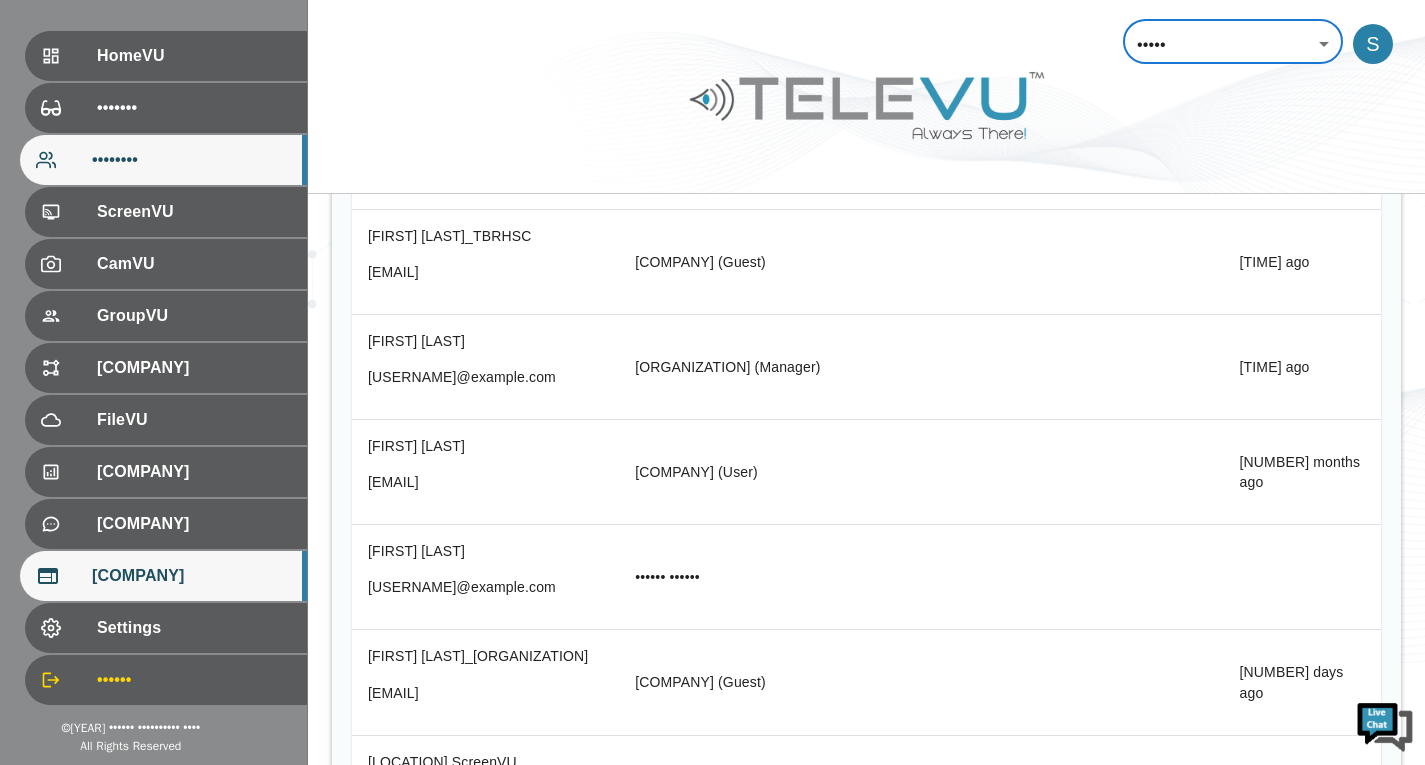 click on "••••••••" at bounding box center (163, 160) 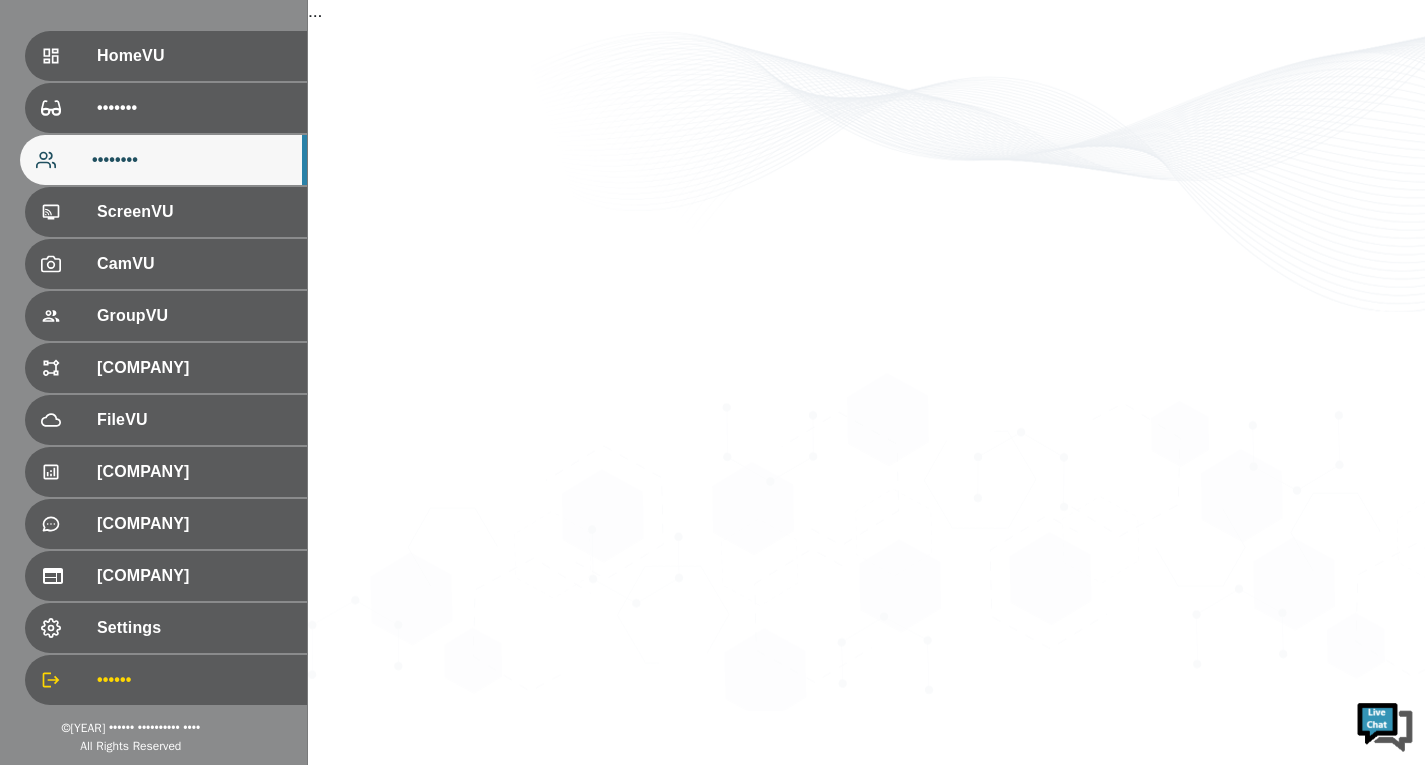 scroll, scrollTop: 0, scrollLeft: 0, axis: both 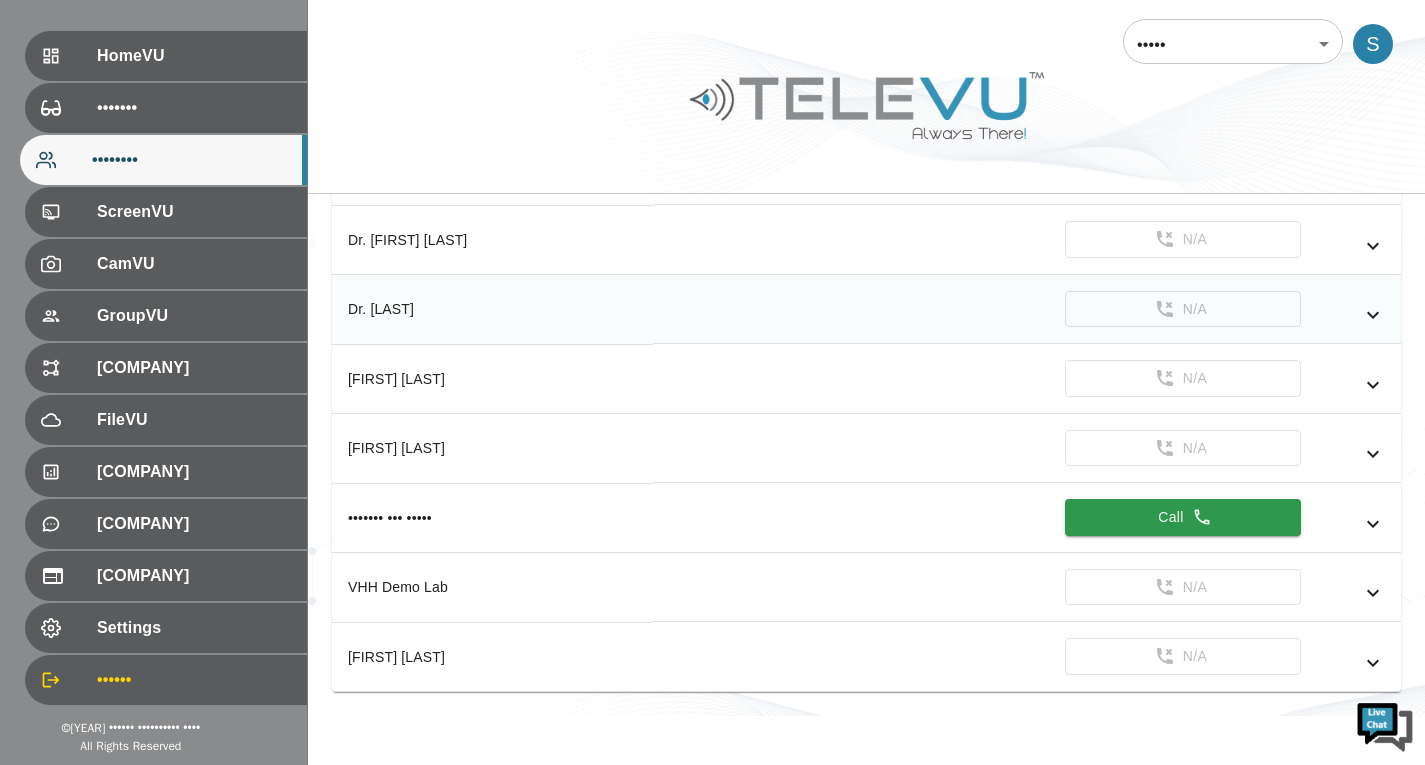click at bounding box center (1373, 107) 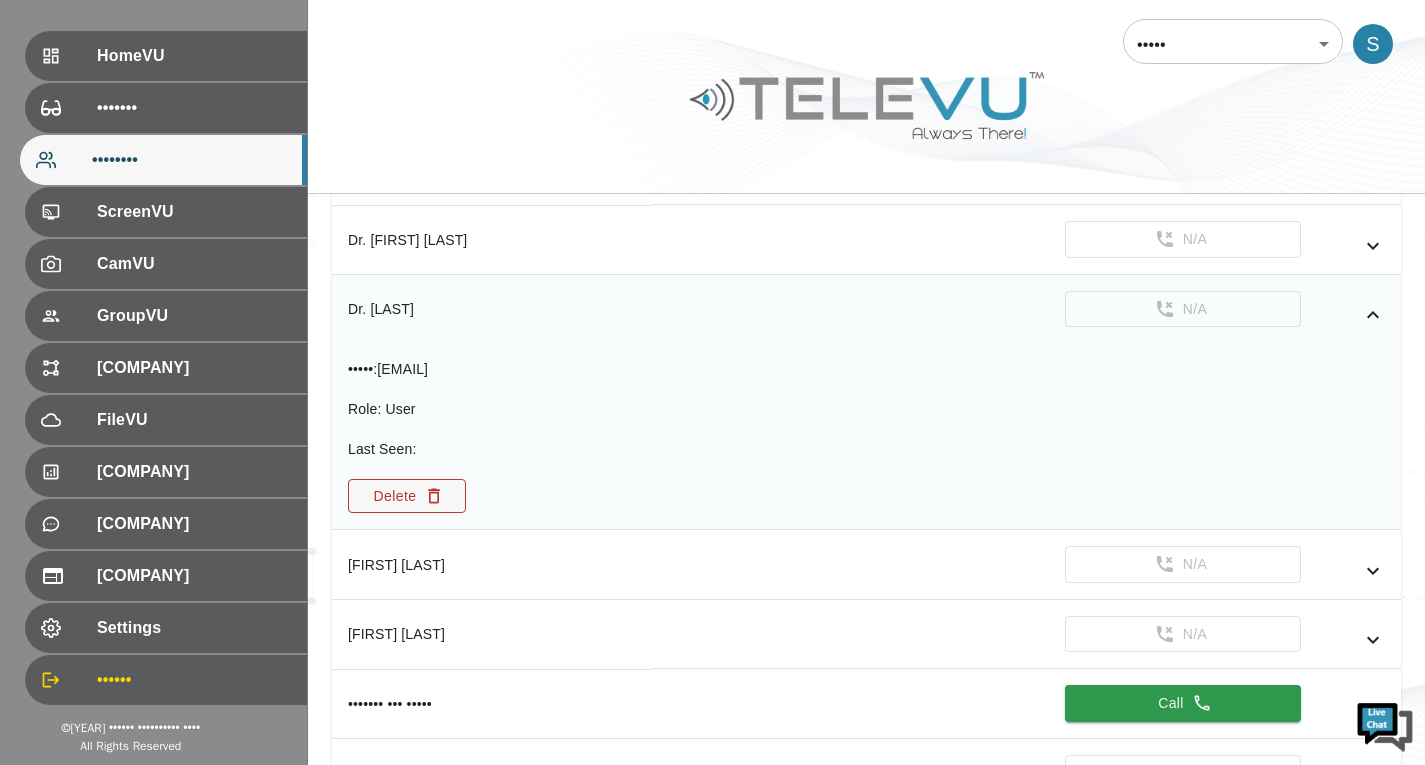 click on "Delete" at bounding box center [407, 496] 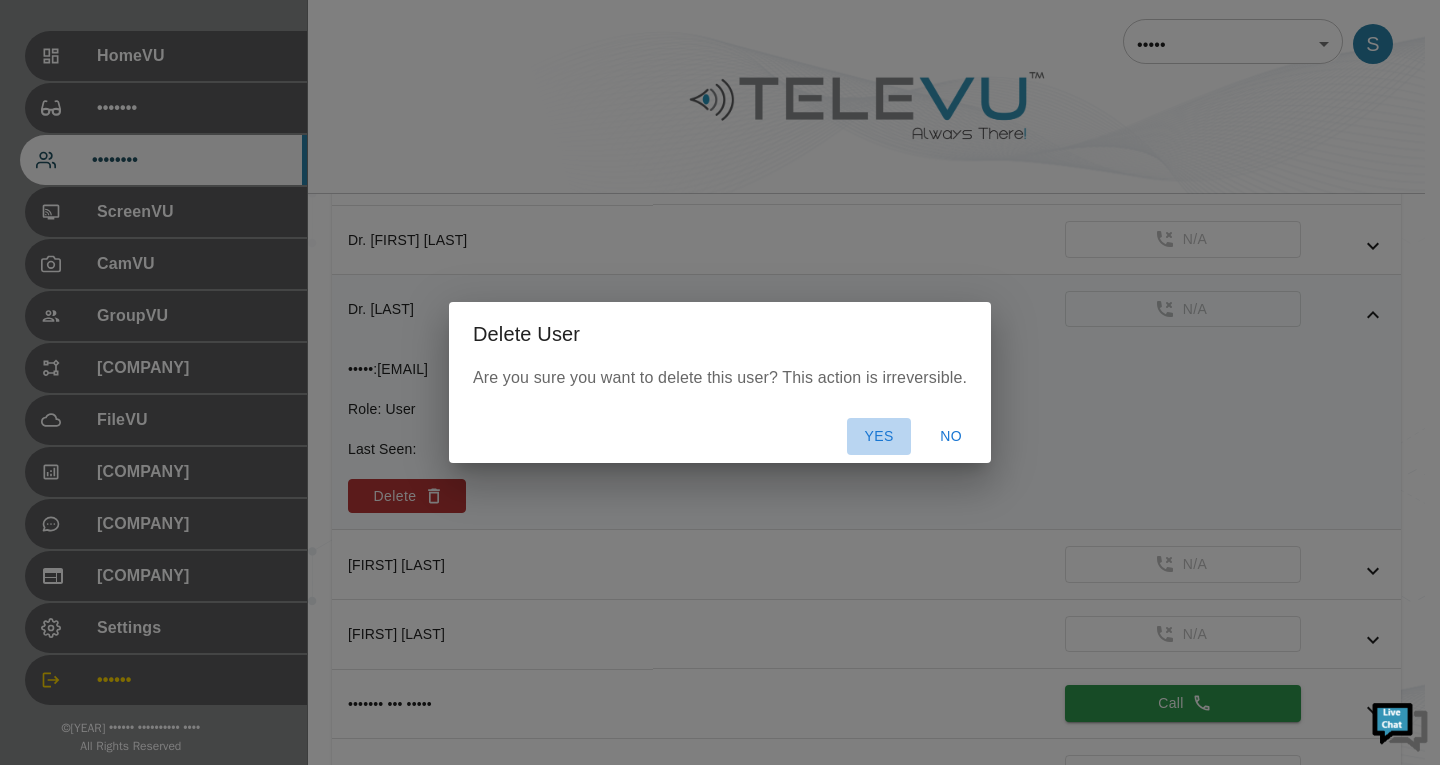 click on "Yes" at bounding box center (879, 436) 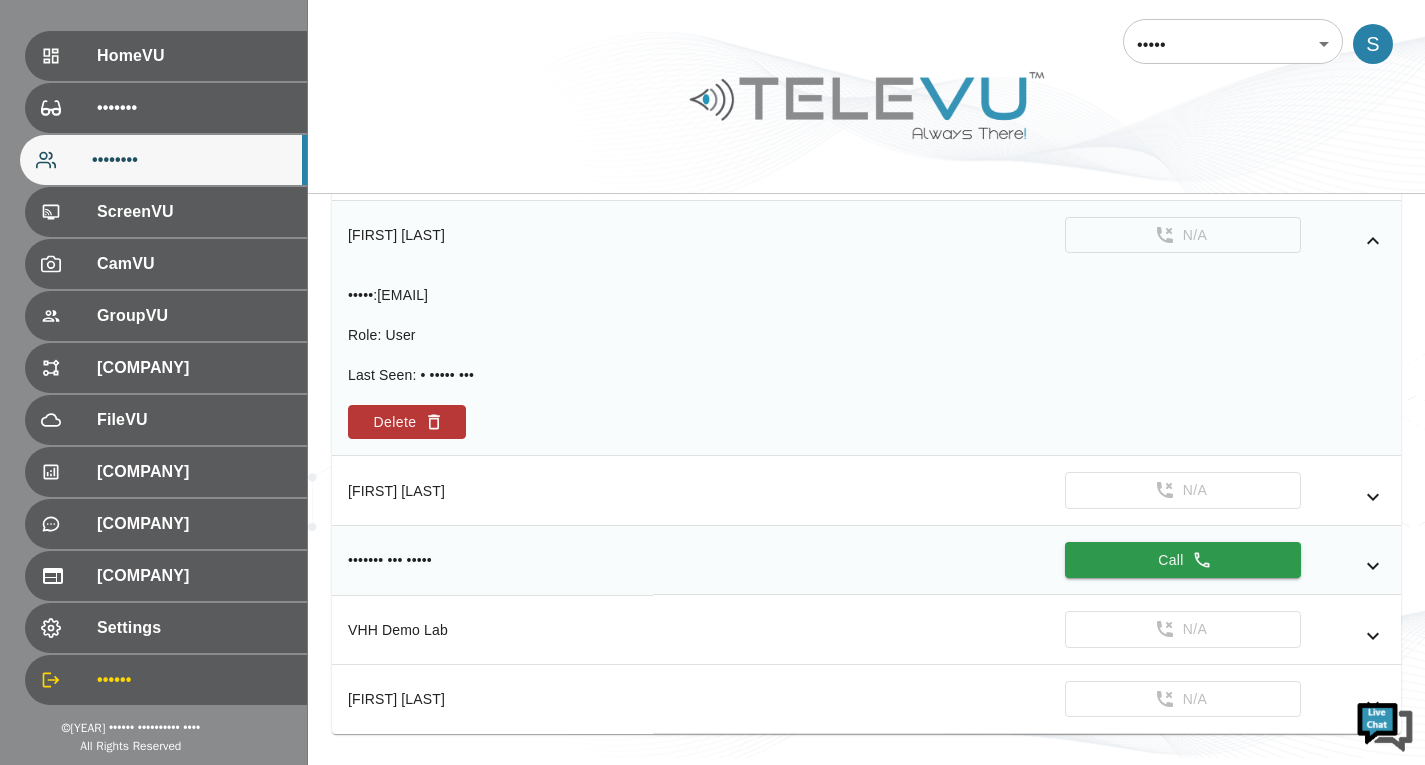 scroll, scrollTop: 549, scrollLeft: 0, axis: vertical 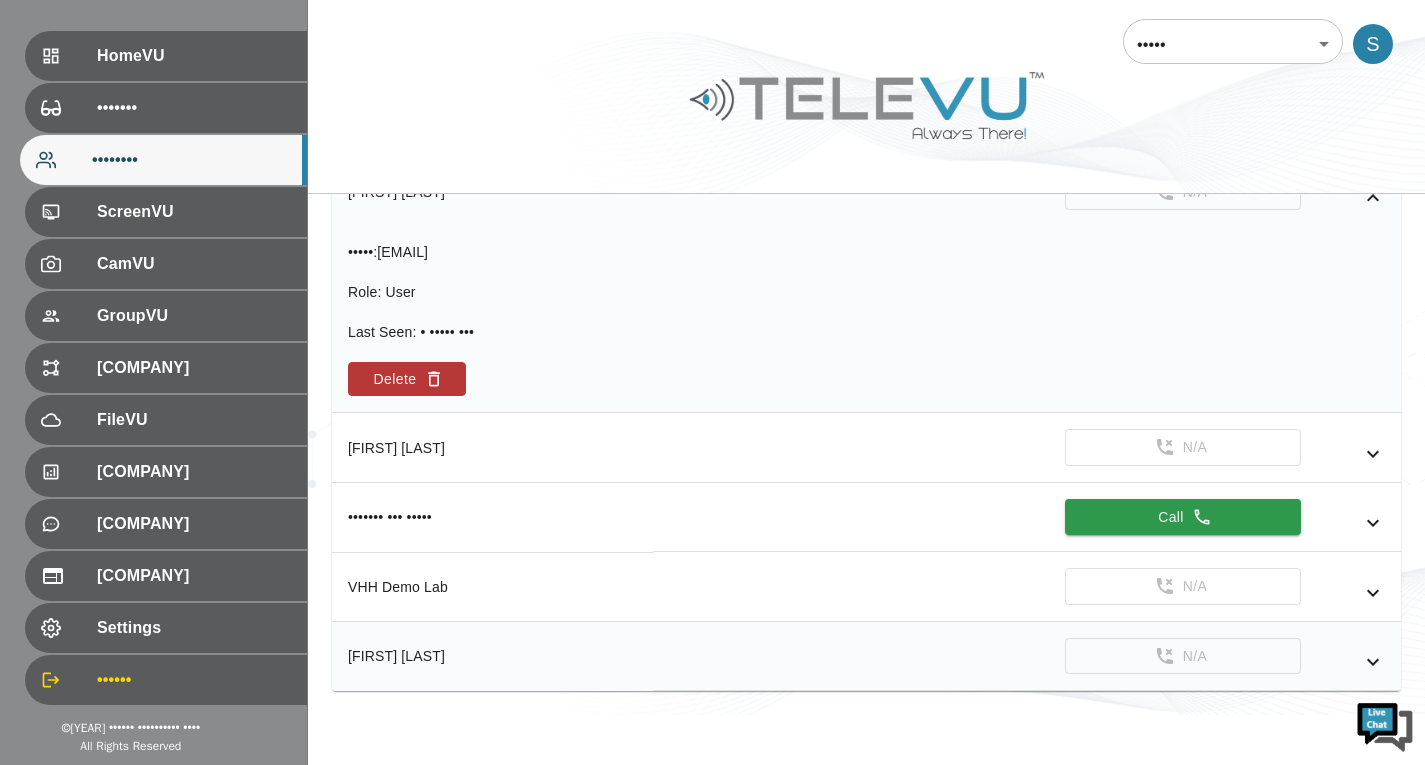 click at bounding box center (1373, -10) 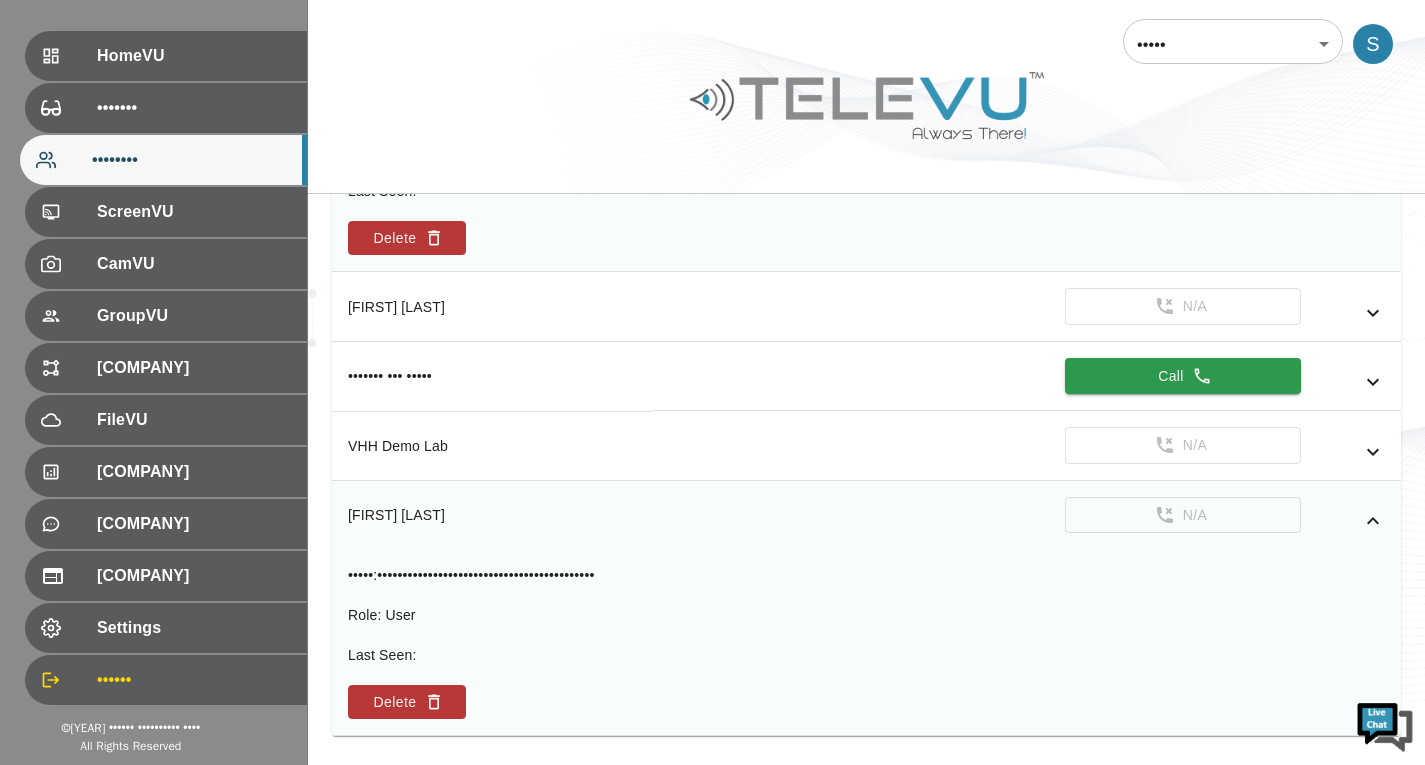 scroll, scrollTop: 735, scrollLeft: 0, axis: vertical 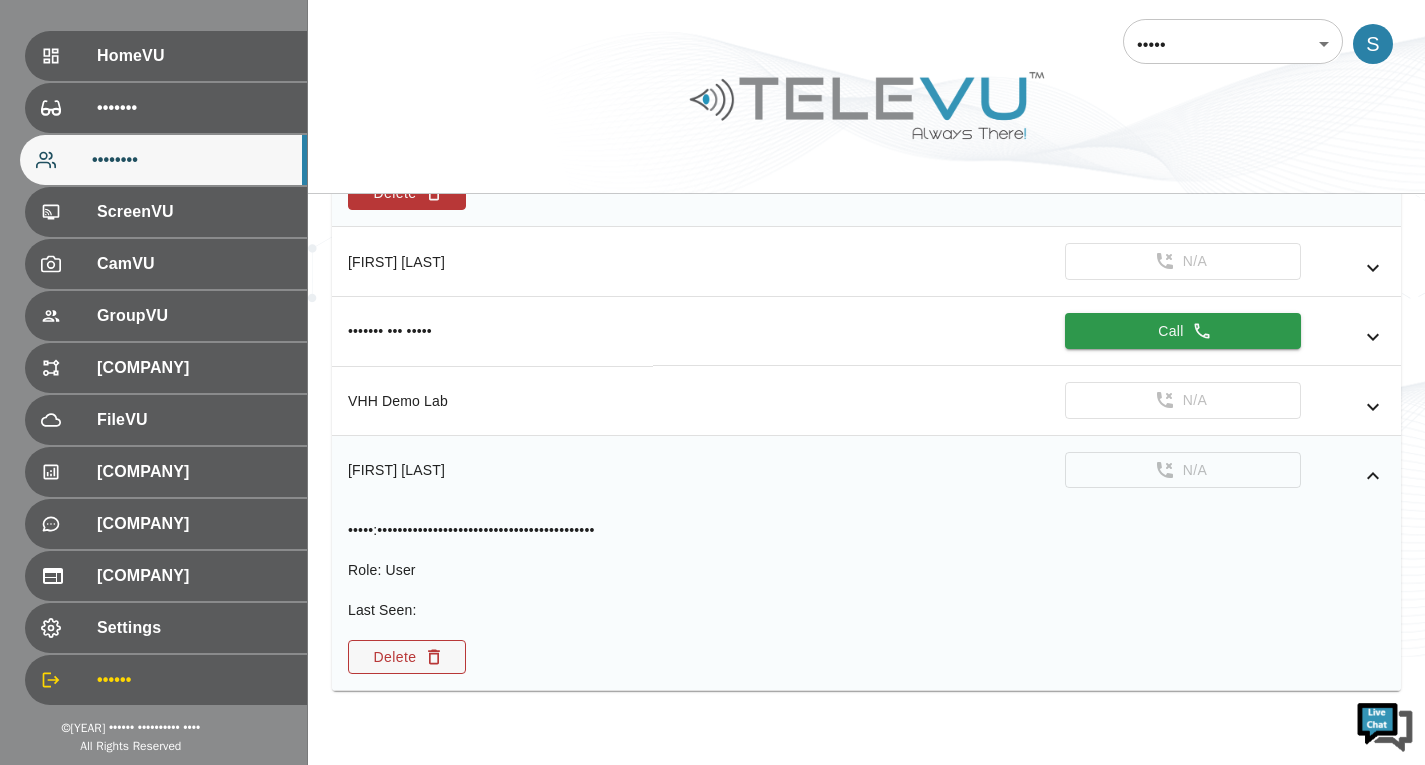 click on "Delete" at bounding box center (407, 193) 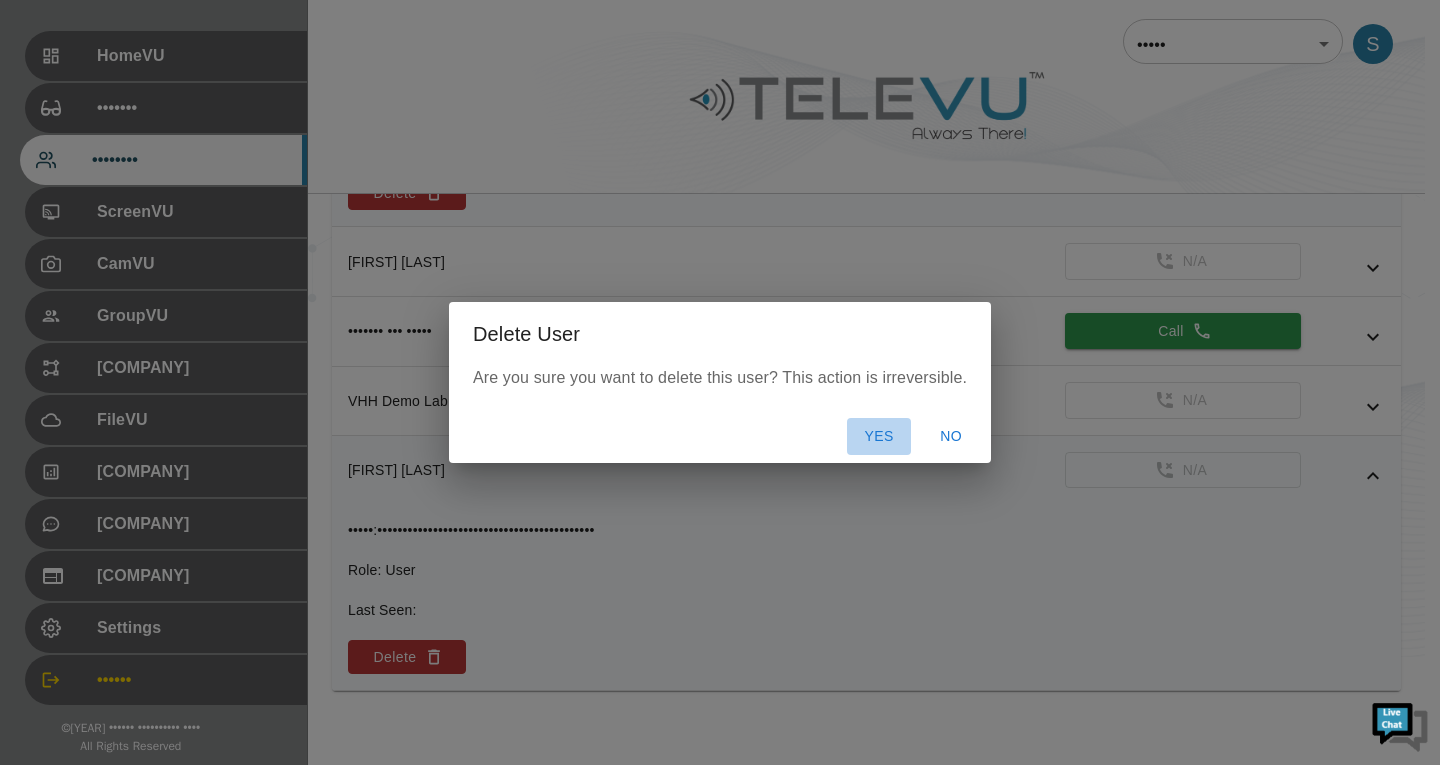 click on "Yes" at bounding box center (879, 436) 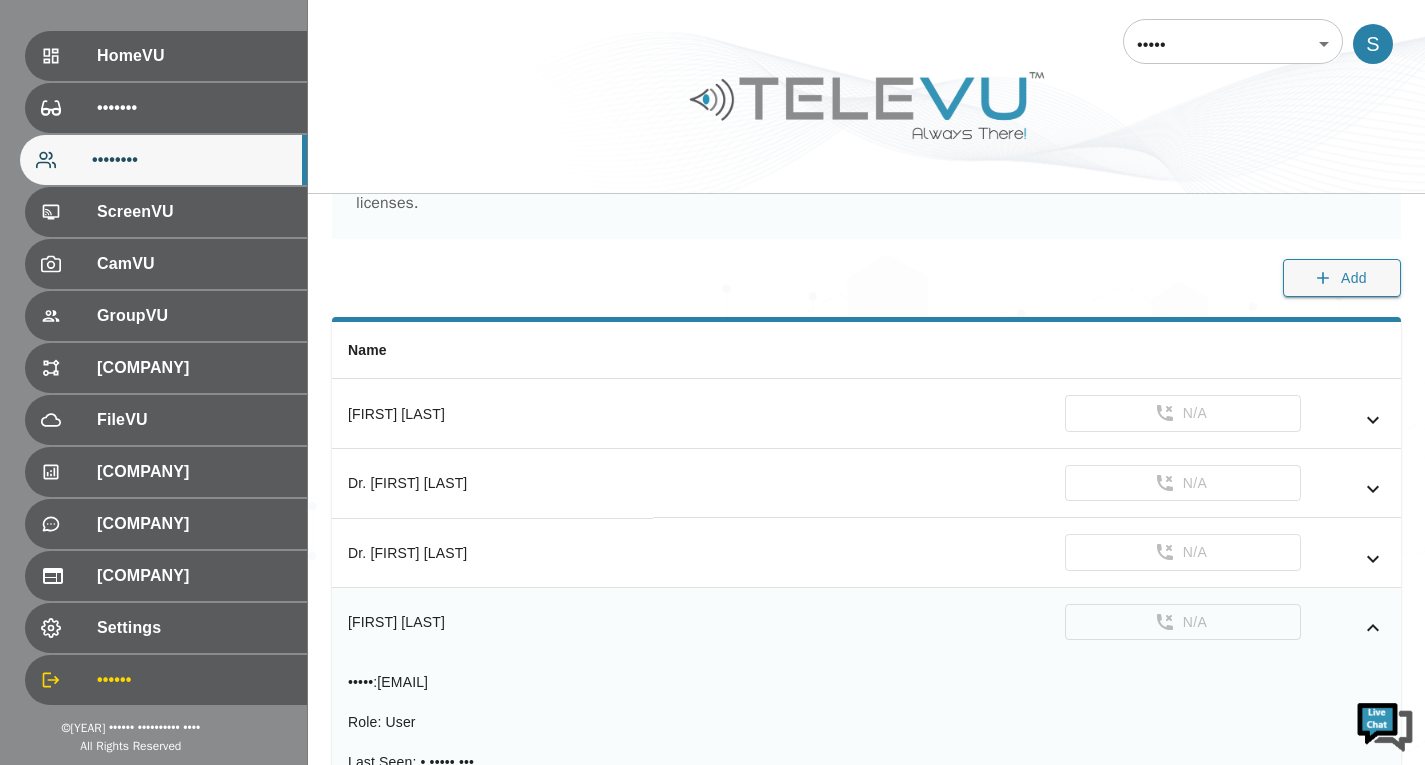 scroll, scrollTop: 0, scrollLeft: 0, axis: both 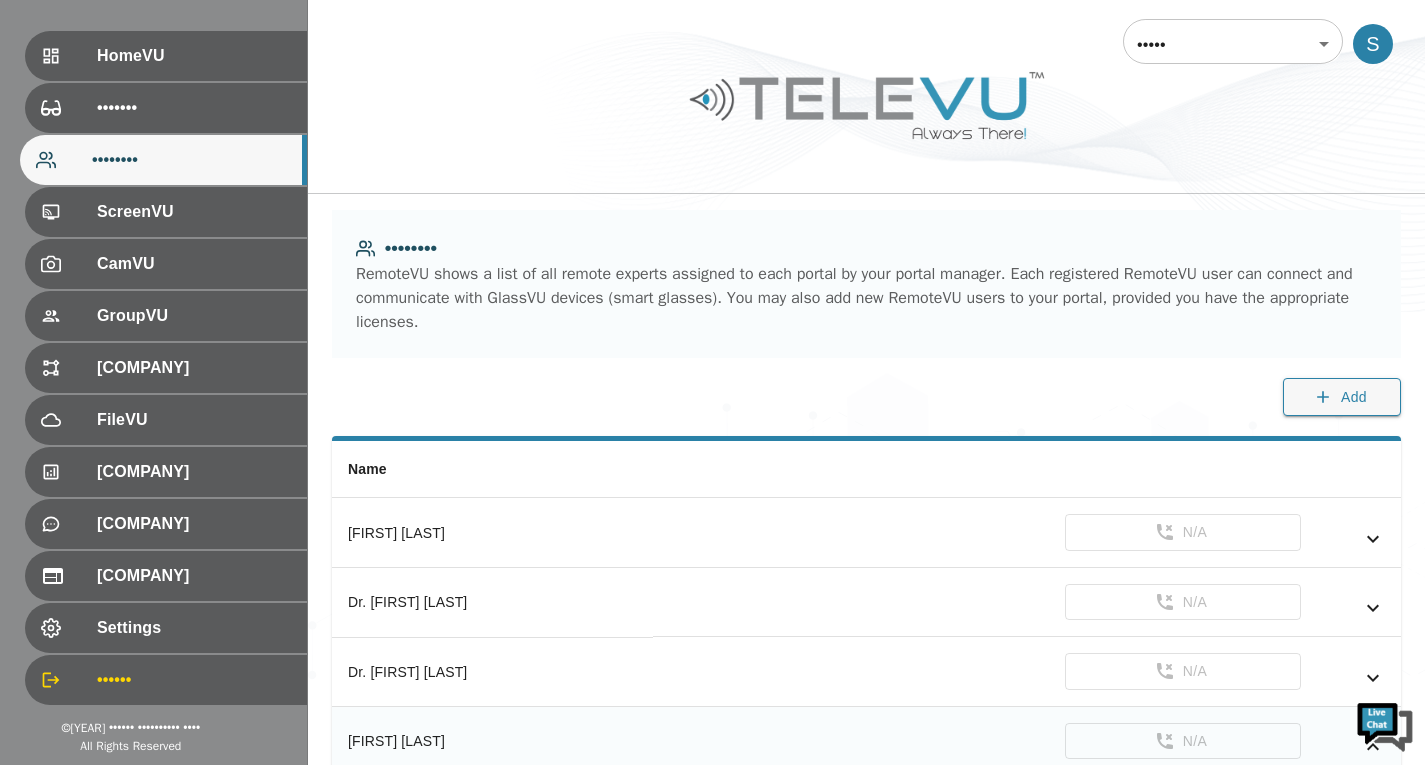 click on "RemoteVU RemoteVU shows a list of all remote experts assigned to each portal by your portal manager. Each registered RemoteVU  user can connect and communicate with GlassVU devices (smart glasses). You may also add new RemoteVU users to your portal, provided you have the appropriate licenses. Add" at bounding box center (866, 323) 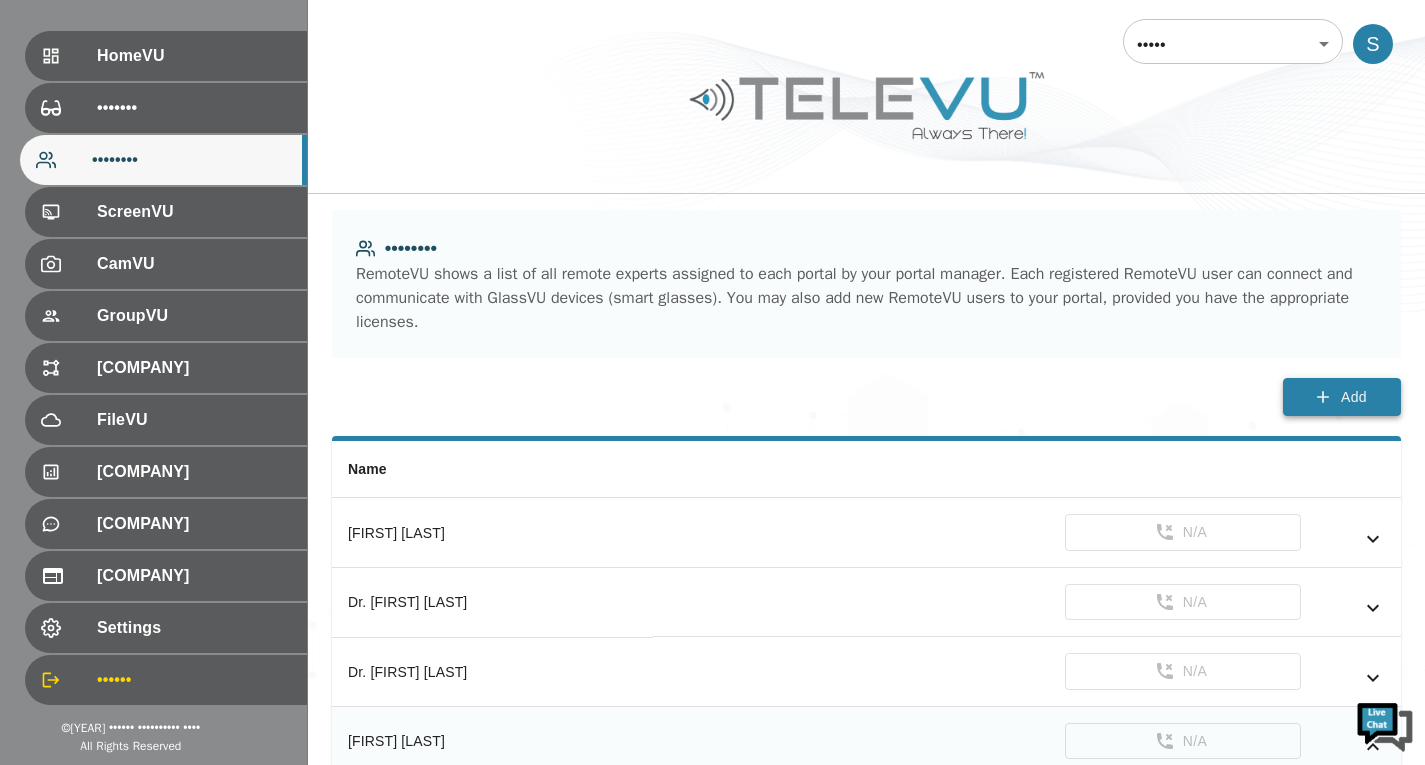 click on "Add" at bounding box center [1342, 397] 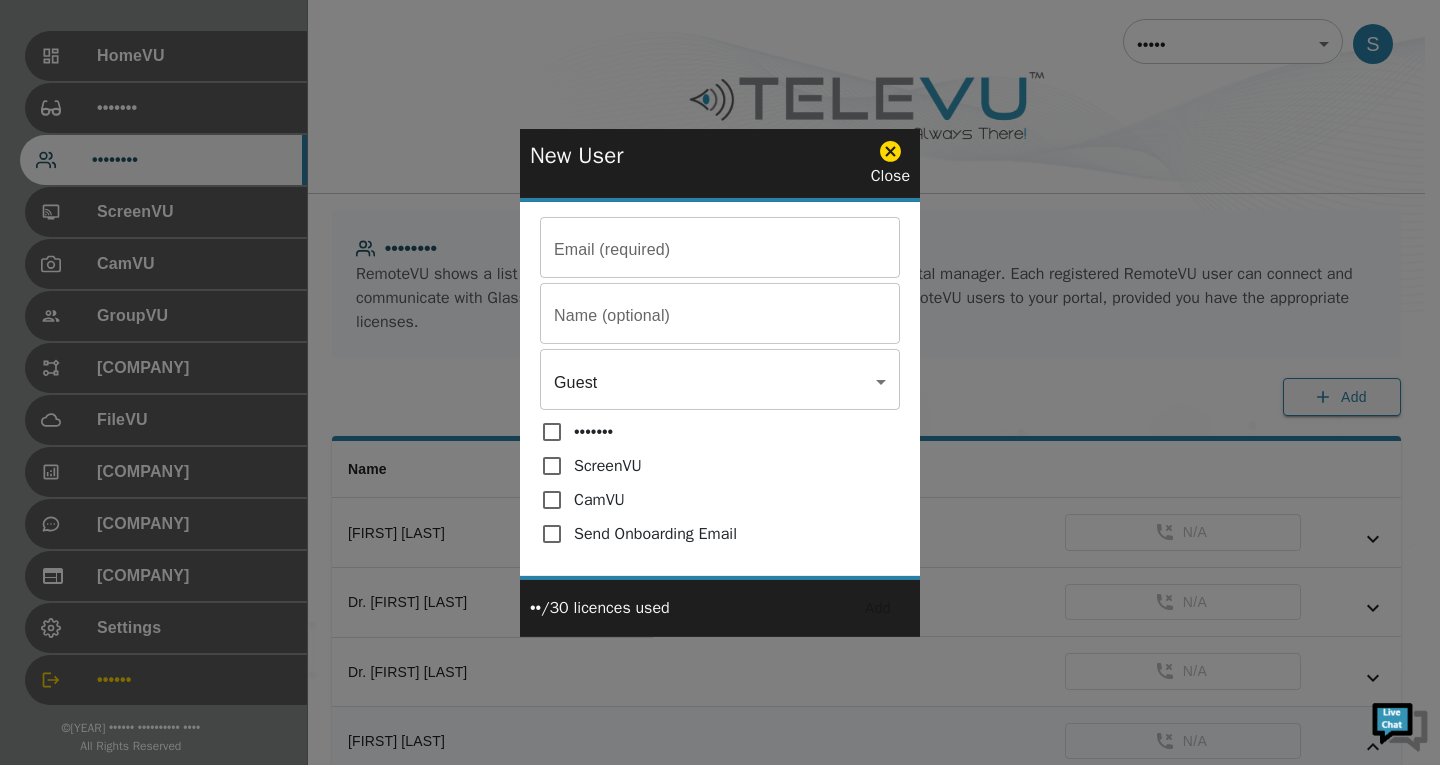 click on "Email (required)" at bounding box center (720, 250) 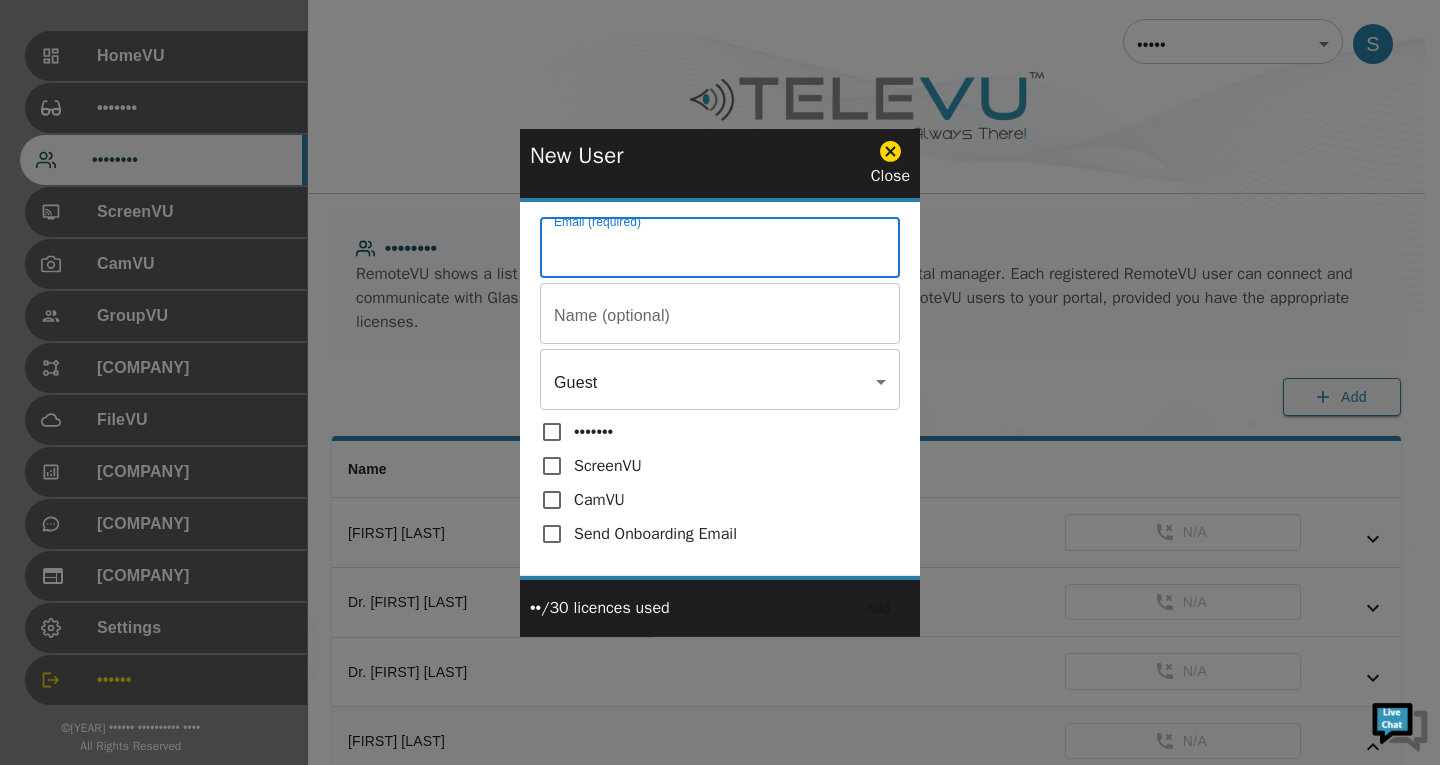 paste on "•••••••••••••••••••••••••••••••••••••••••••" 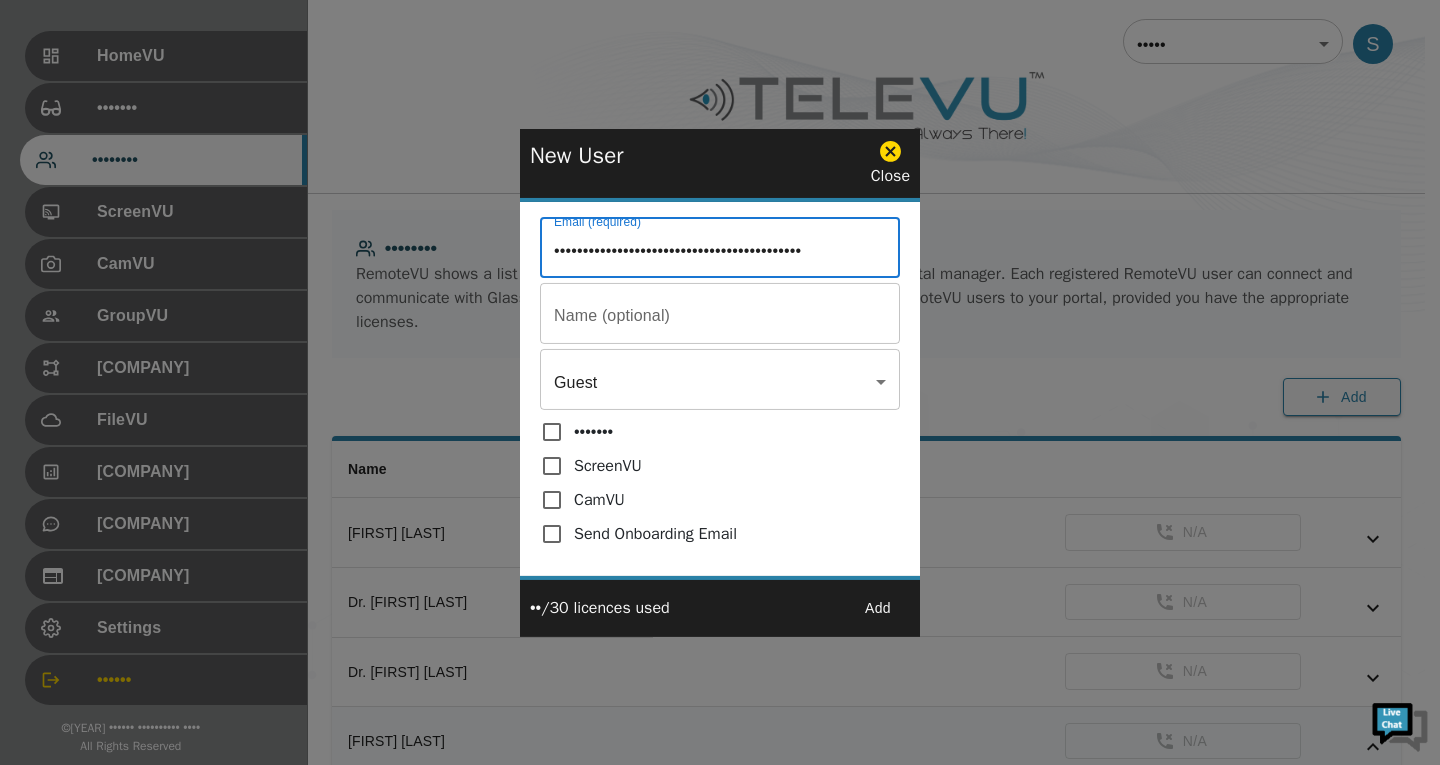 click on "•••••••••••••••••••••••••••••••••••••••••••" at bounding box center [720, 250] 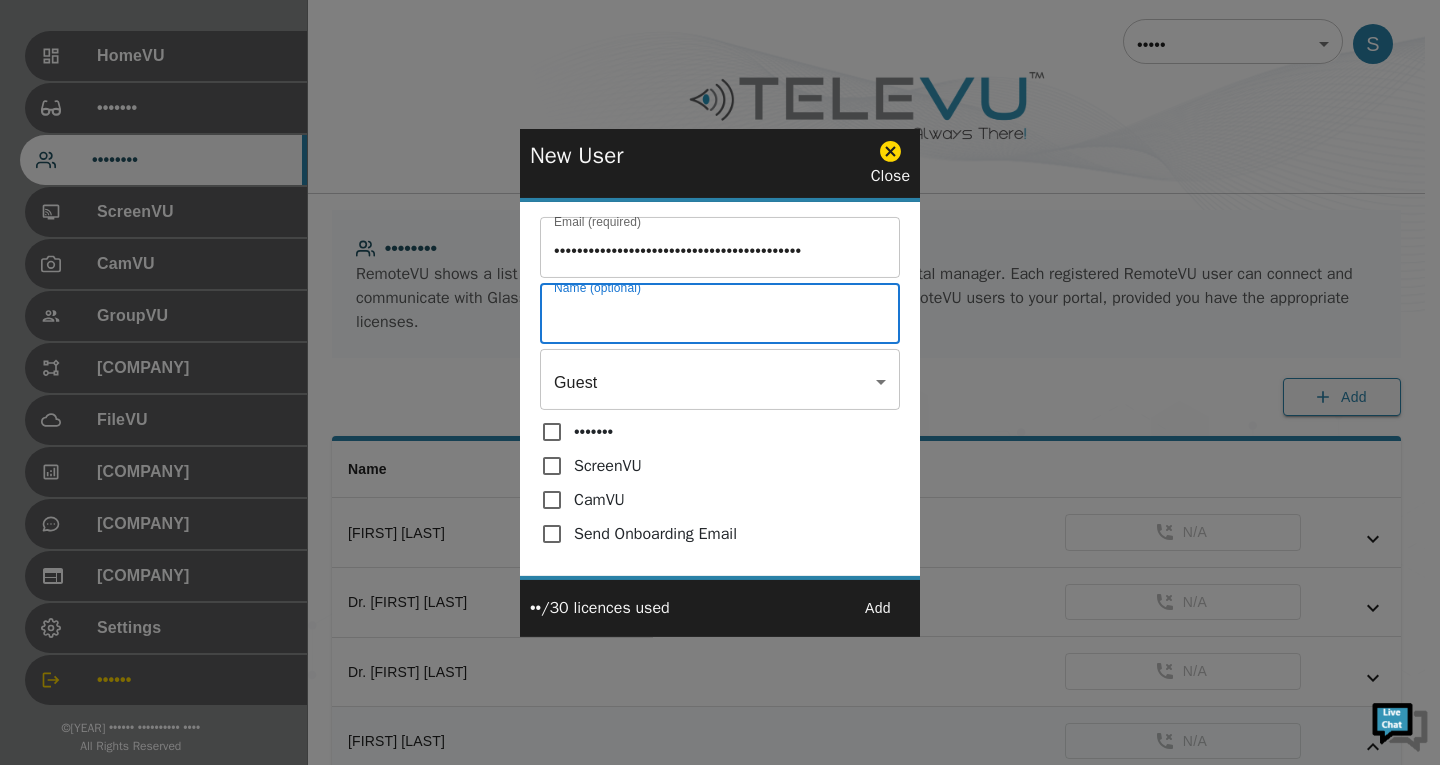 paste on "Dr. [FIRST] [LAST]-[LAST]" 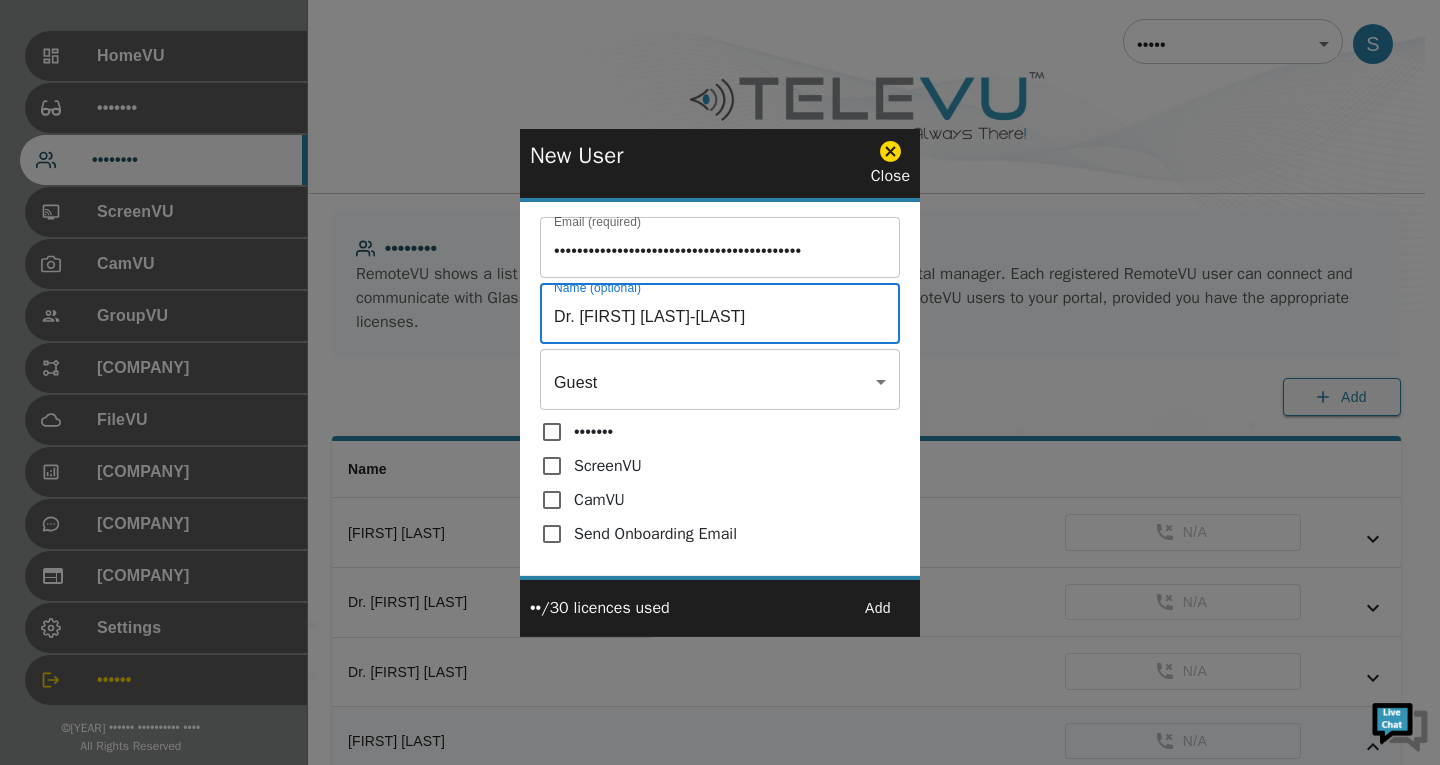type on "Dr. [FIRST] [LAST]-[LAST]" 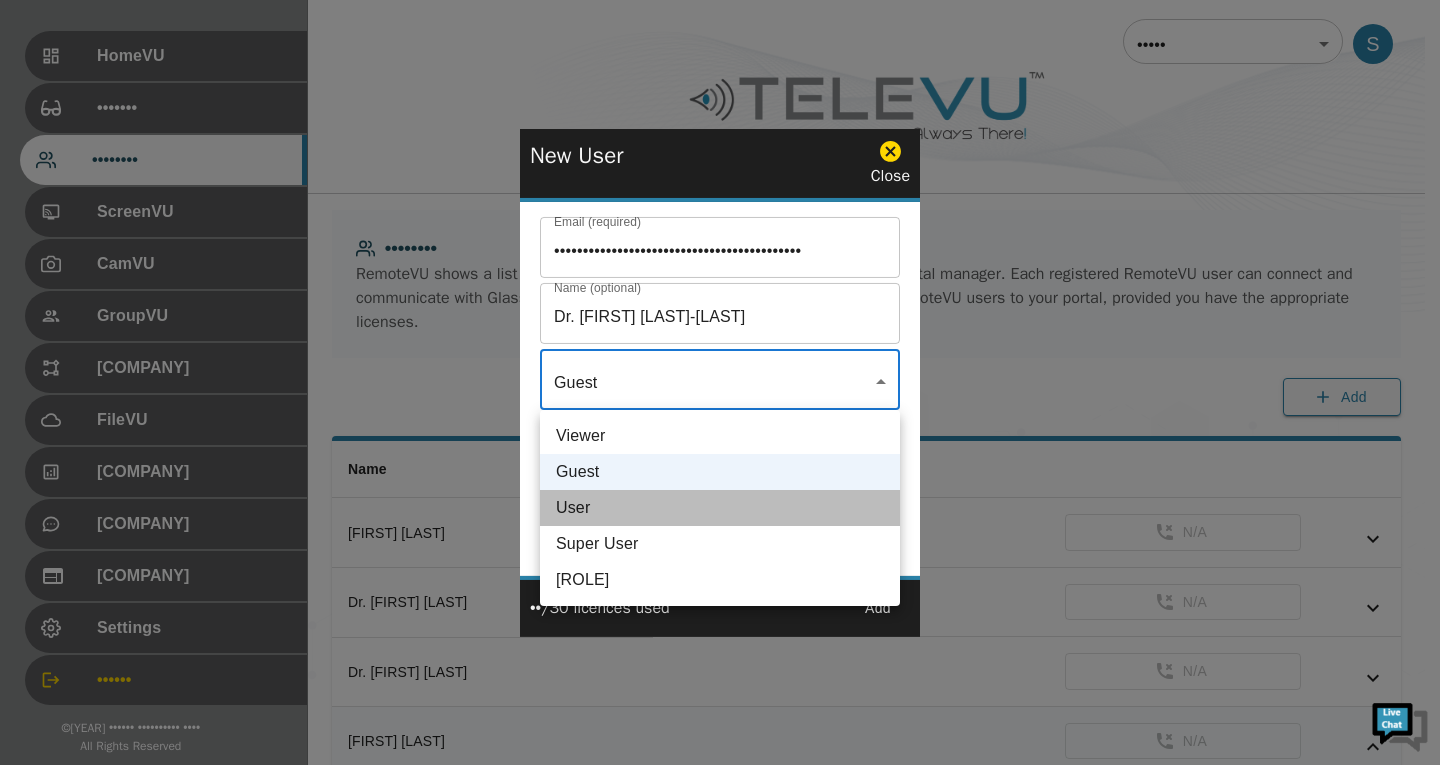 click on "User" at bounding box center [720, 508] 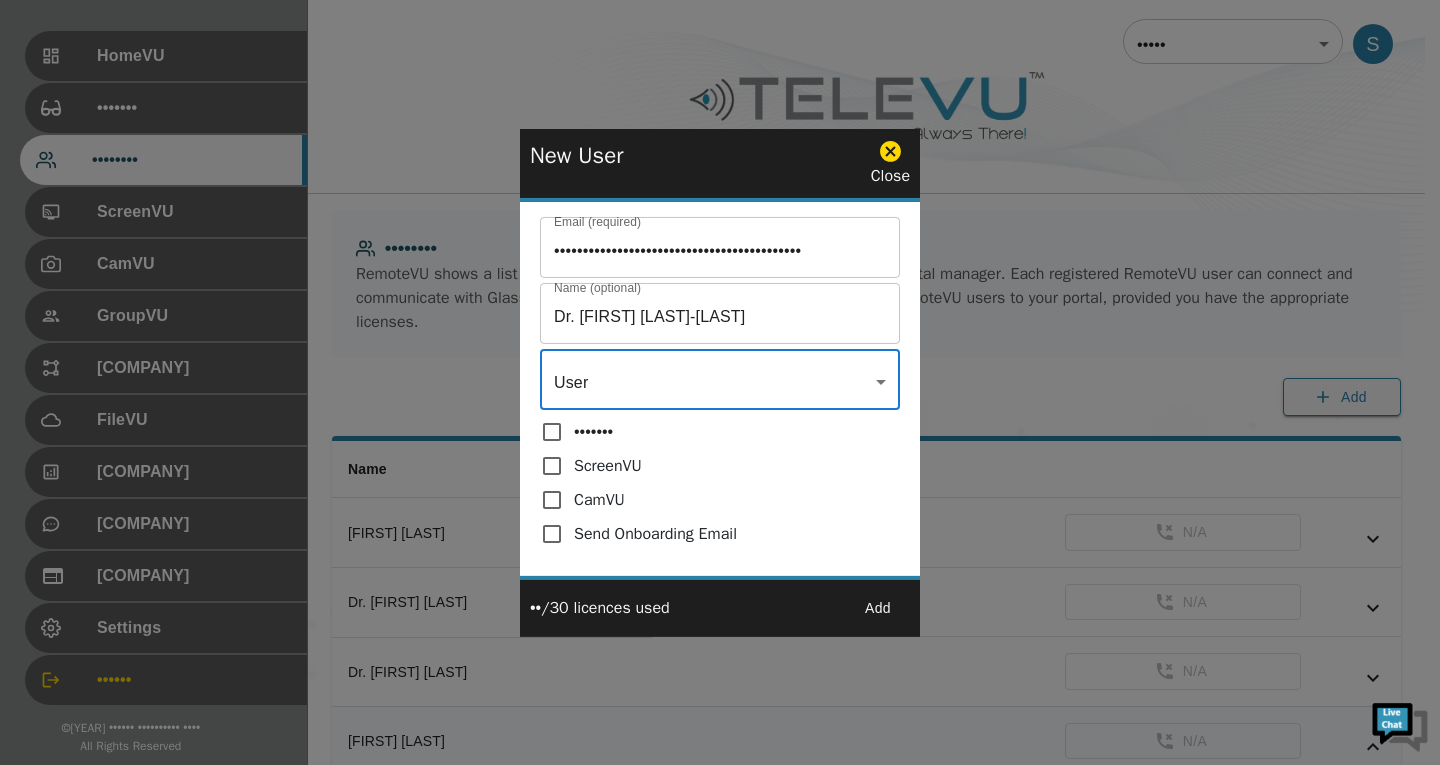 click at bounding box center (557, 432) 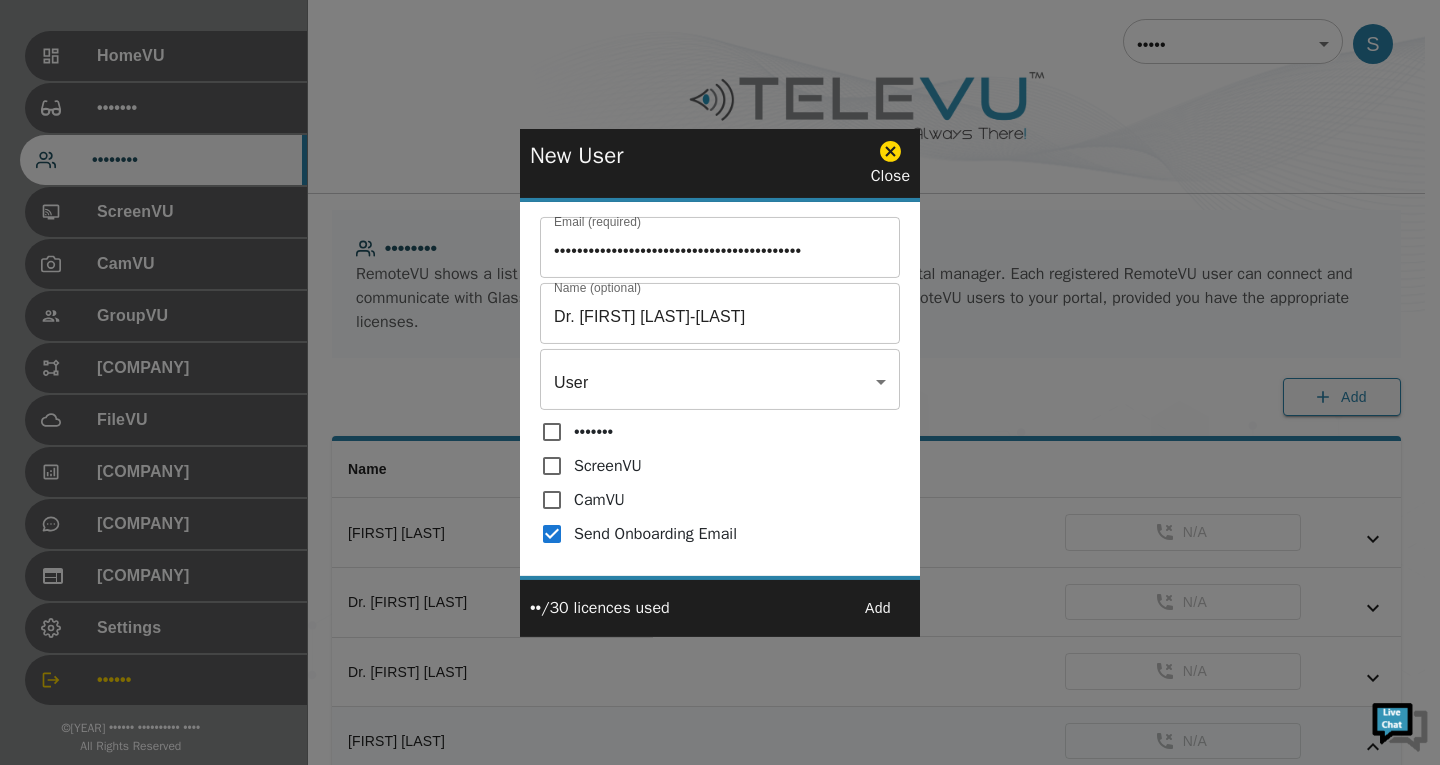 click on "Add" at bounding box center [878, 608] 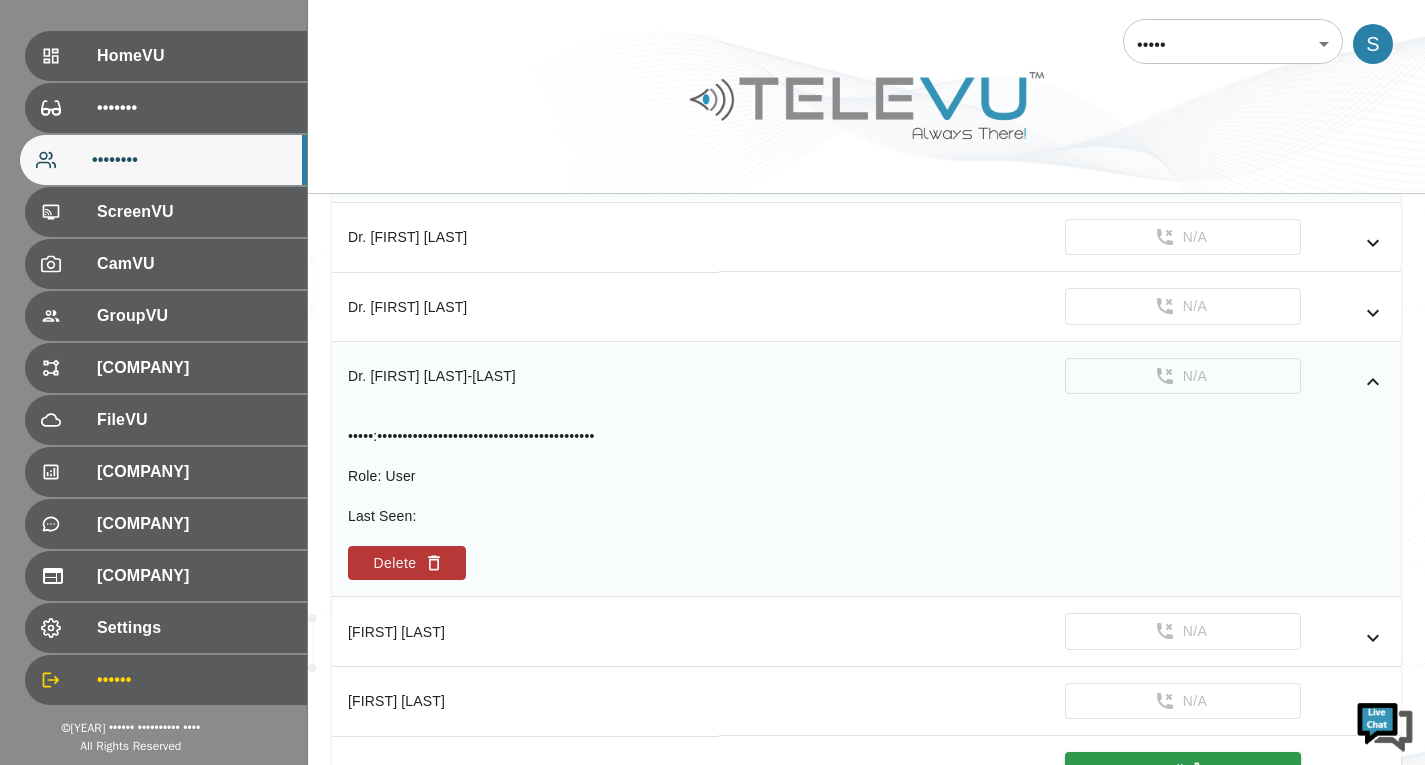 scroll, scrollTop: 349, scrollLeft: 0, axis: vertical 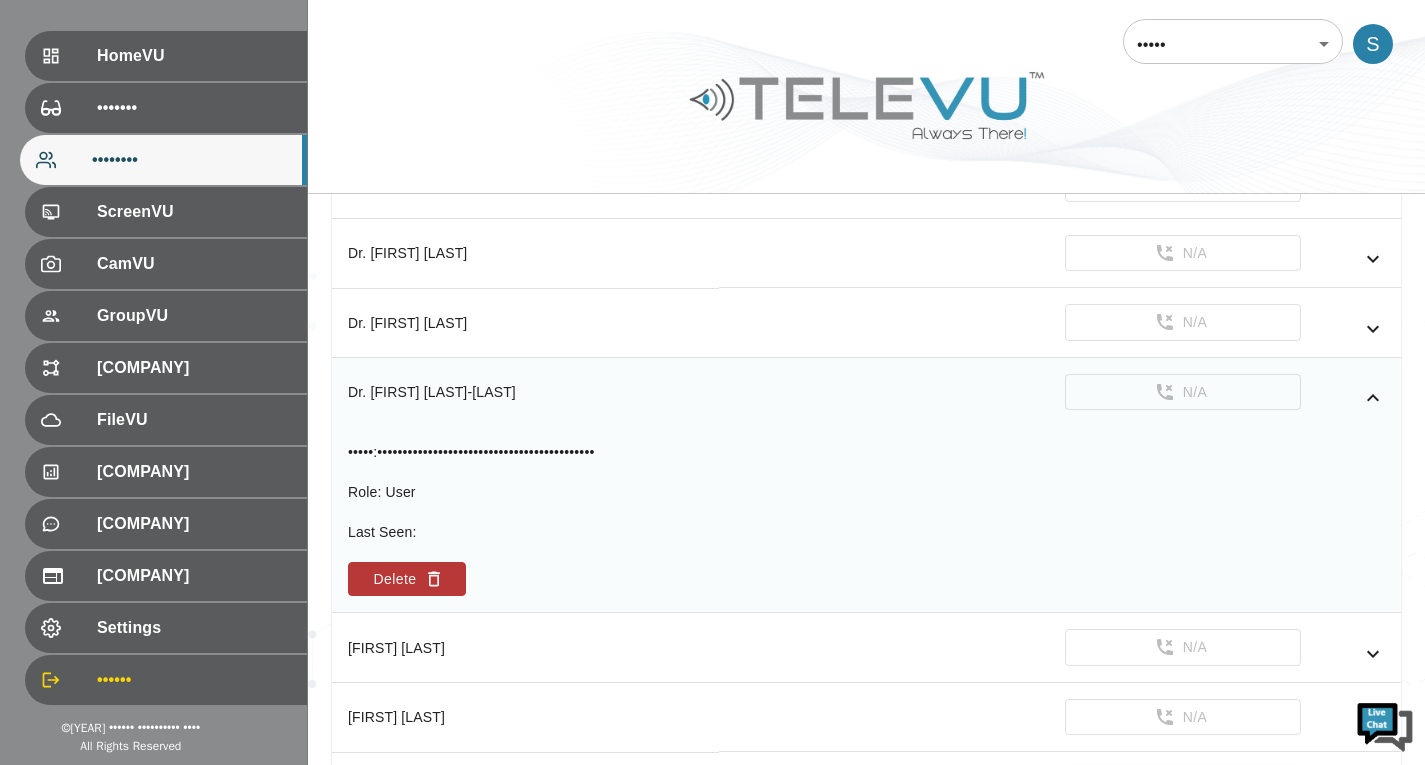 click at bounding box center (1373, 398) 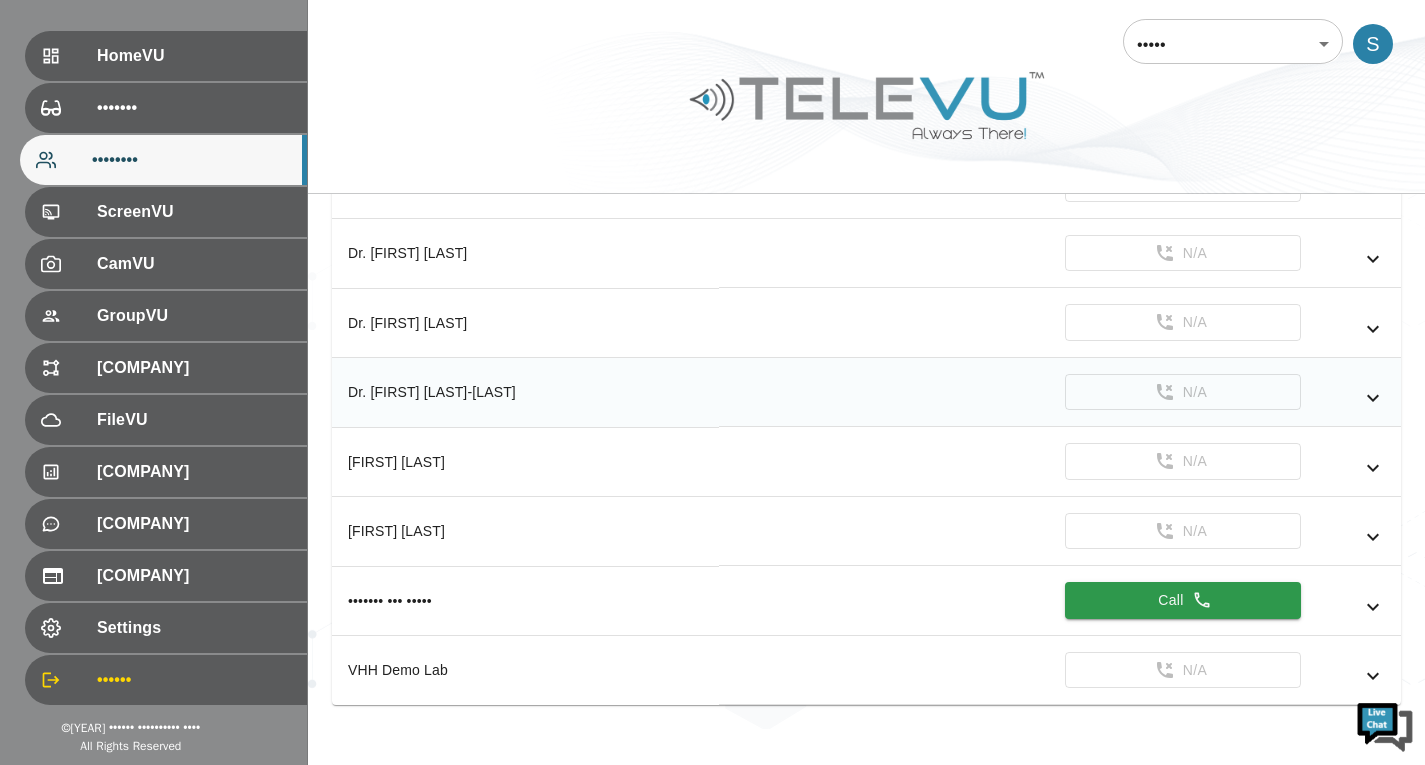 click at bounding box center [1373, 190] 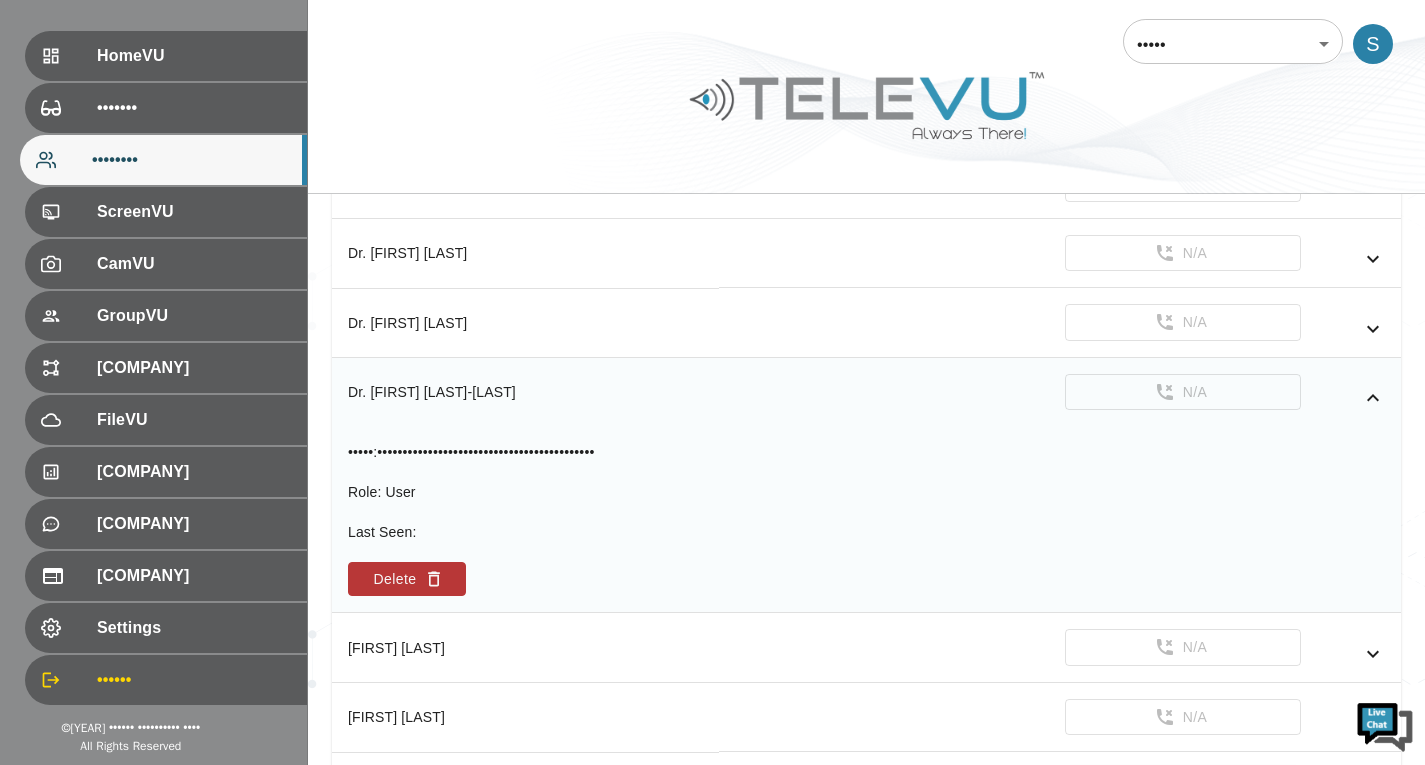 click at bounding box center (1373, 398) 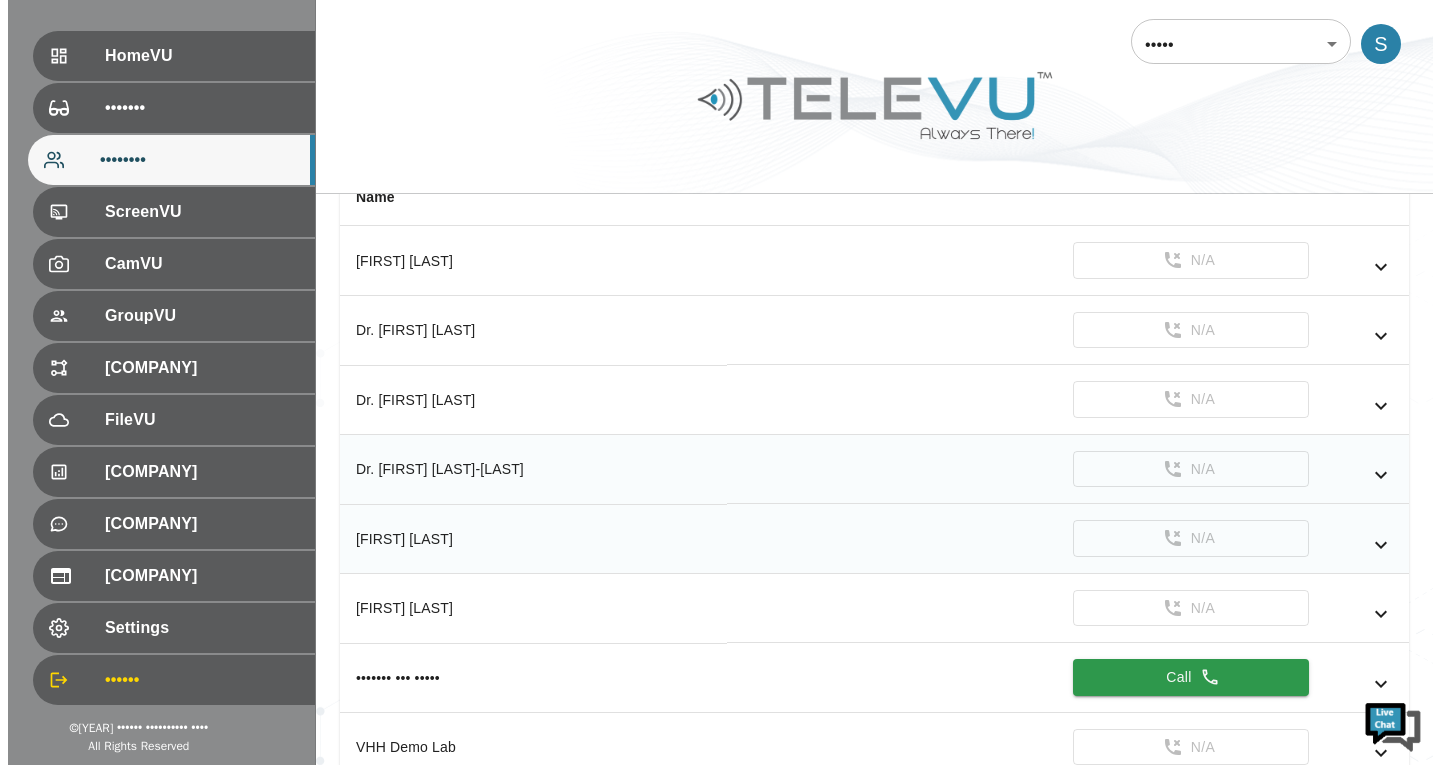 scroll, scrollTop: 249, scrollLeft: 0, axis: vertical 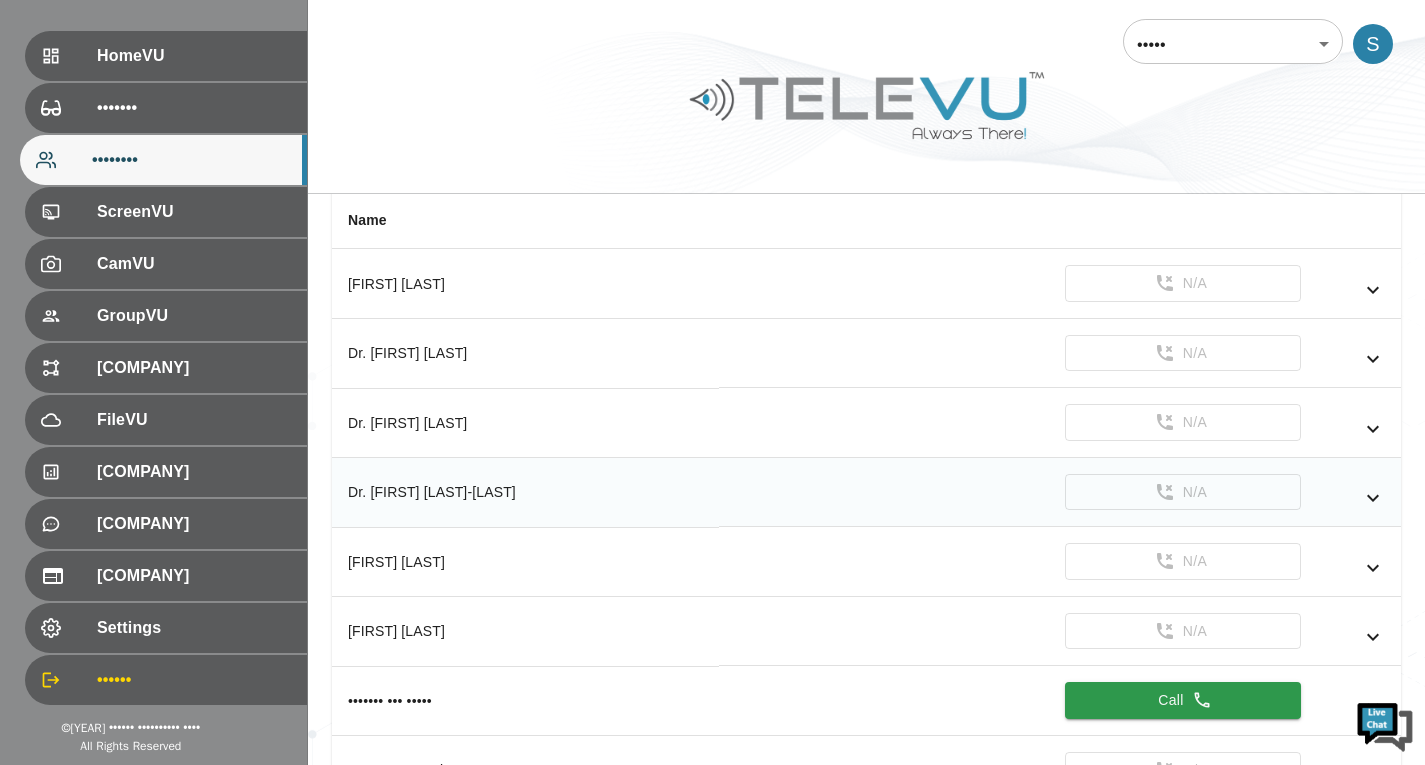 click at bounding box center [1373, 290] 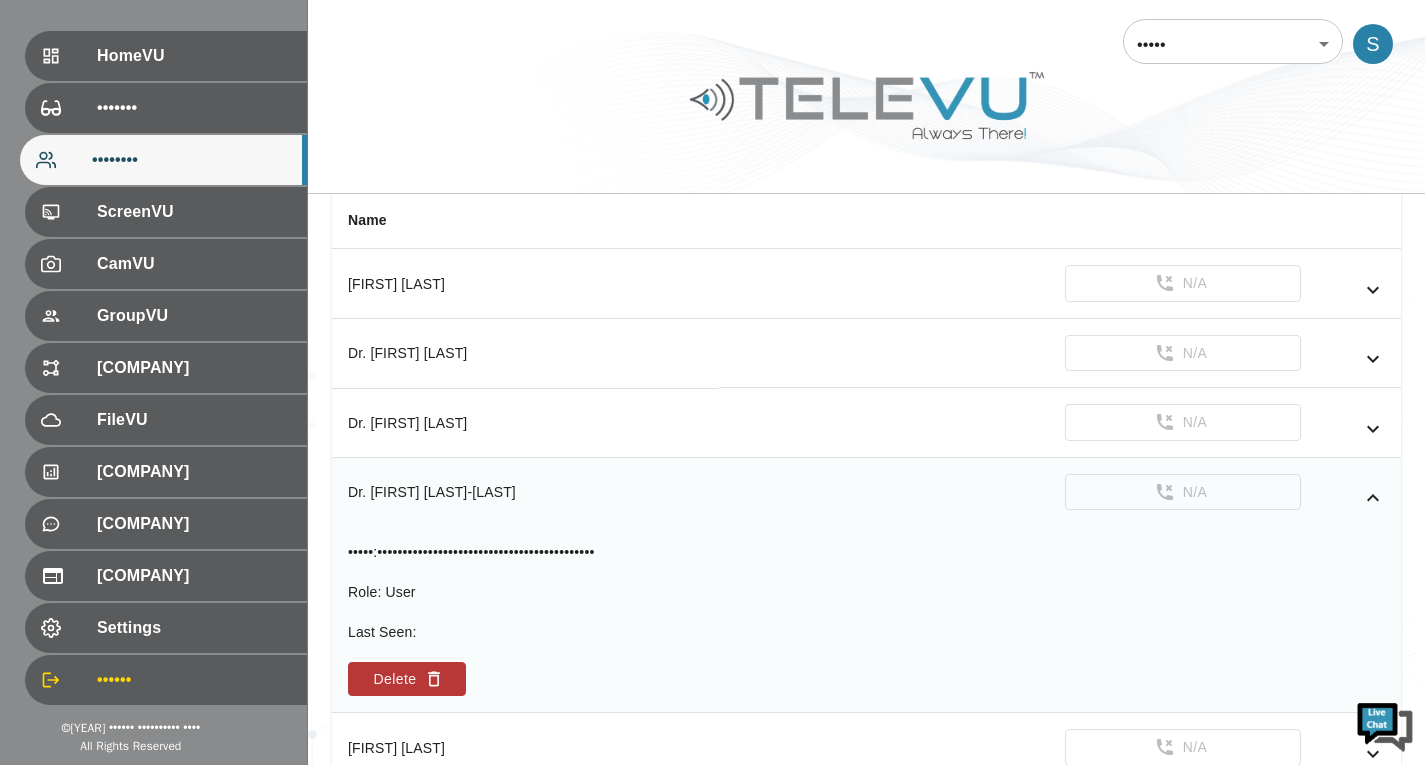 click at bounding box center [1373, 498] 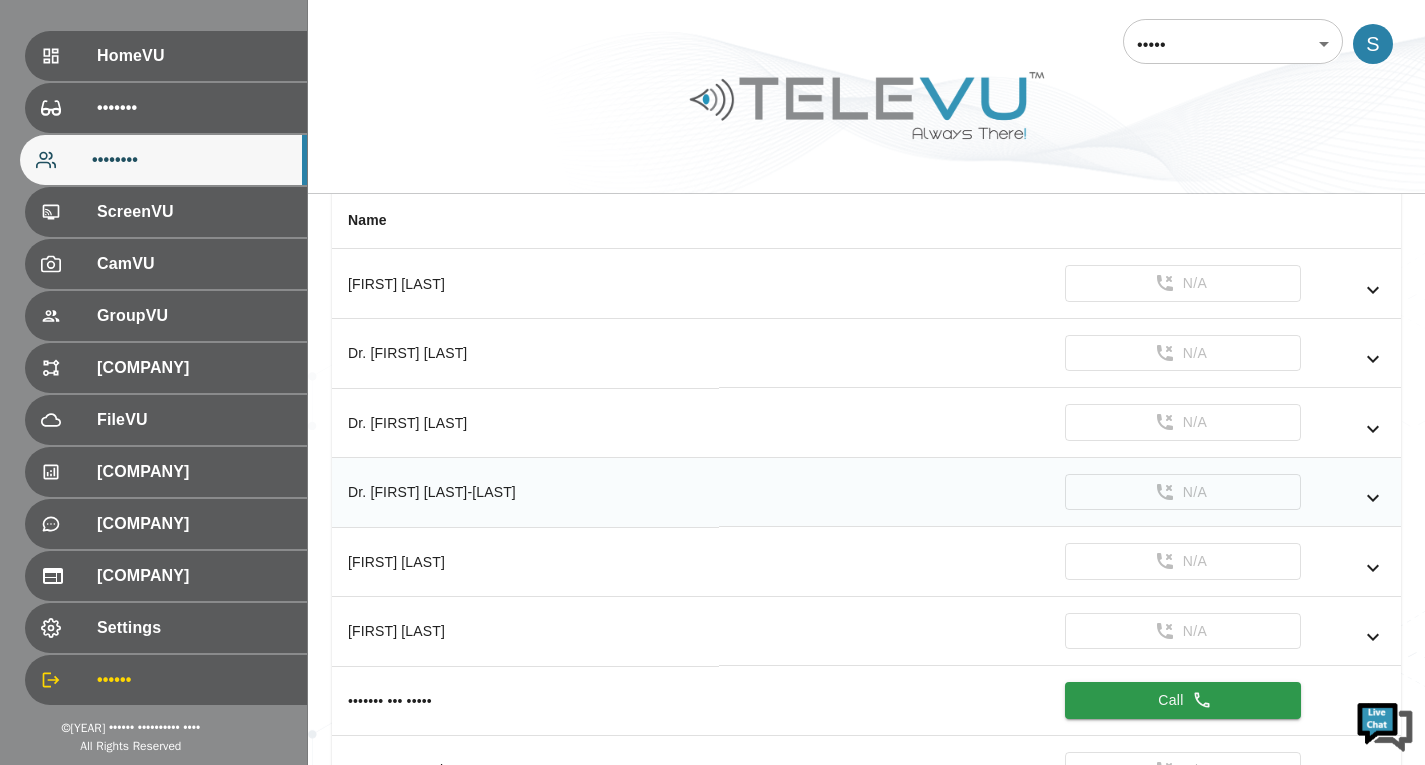 click at bounding box center (1373, 289) 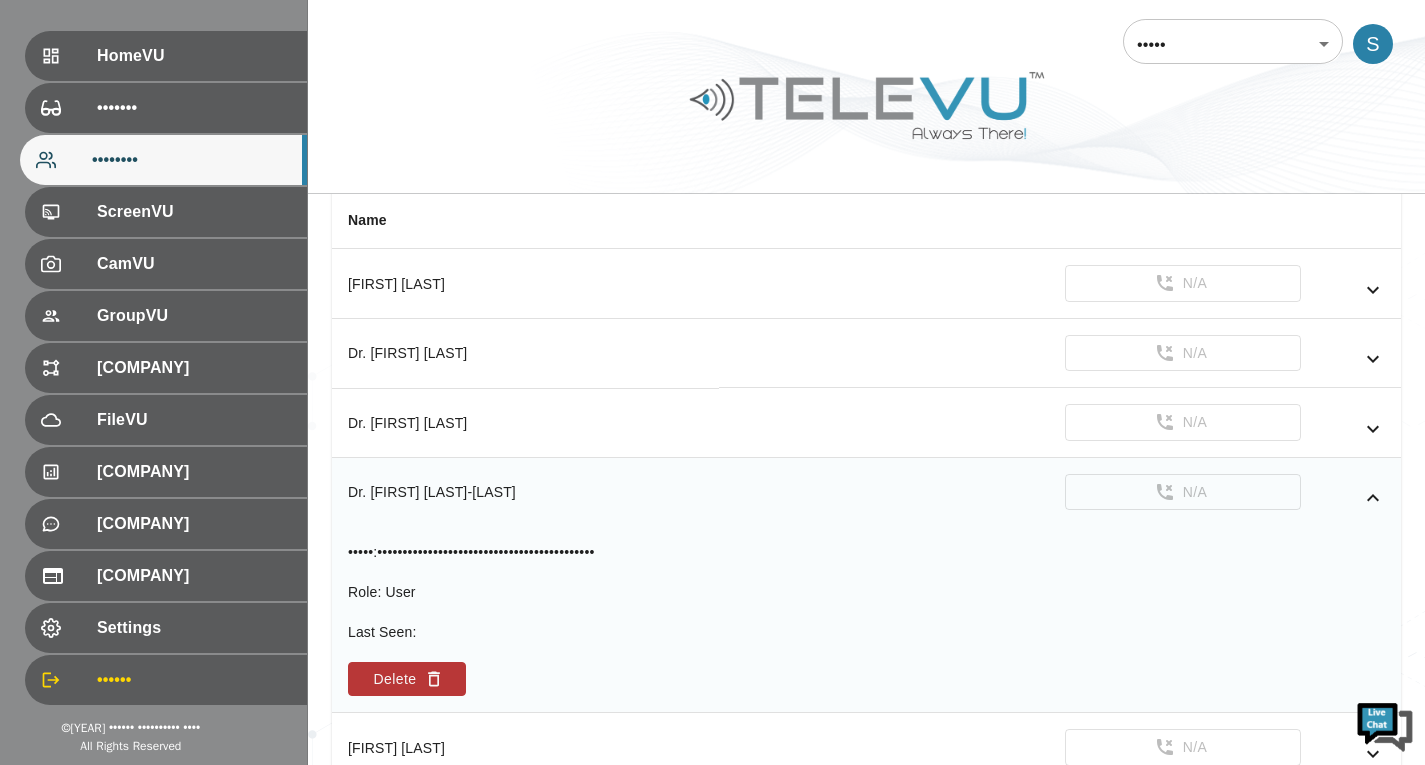 click at bounding box center (1373, 498) 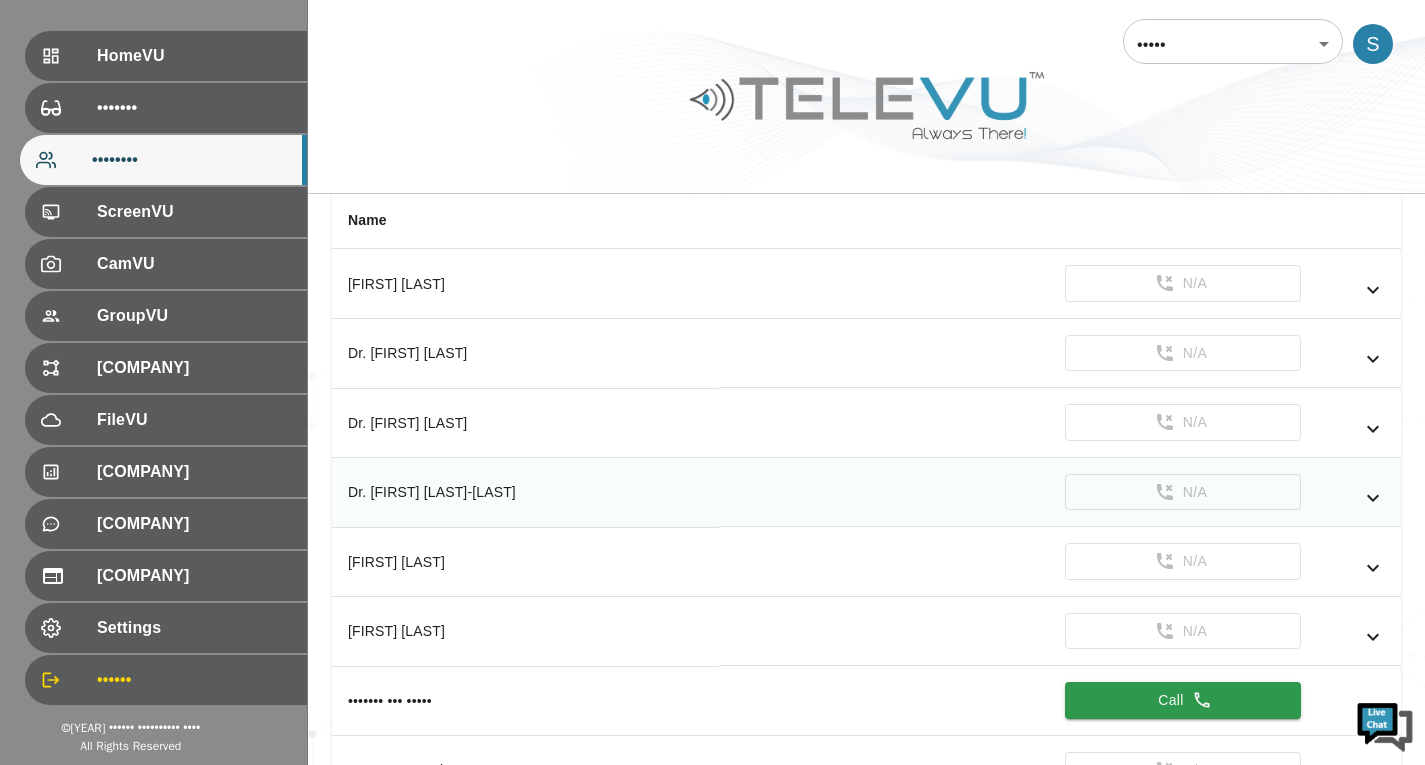 click at bounding box center (1373, 290) 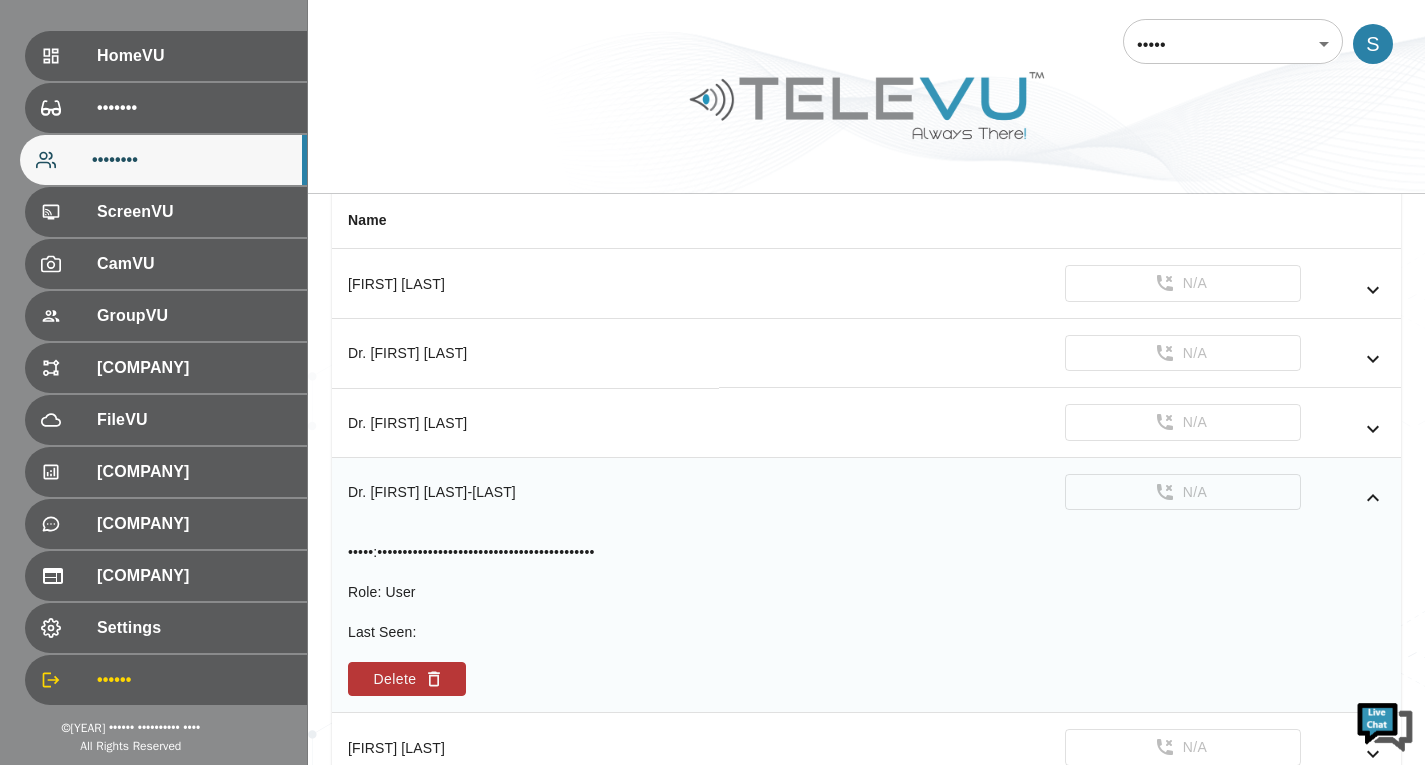 click at bounding box center (1373, 498) 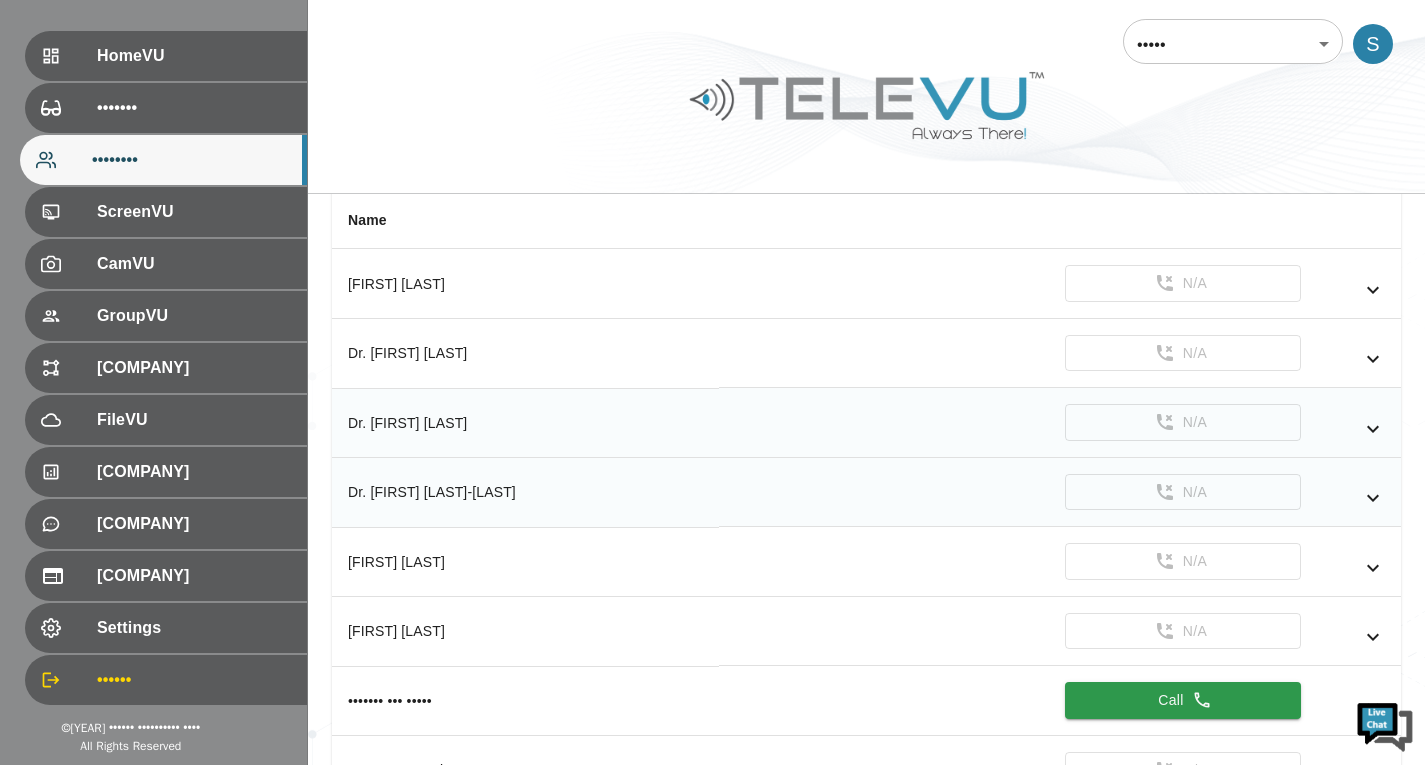 click at bounding box center [1373, 290] 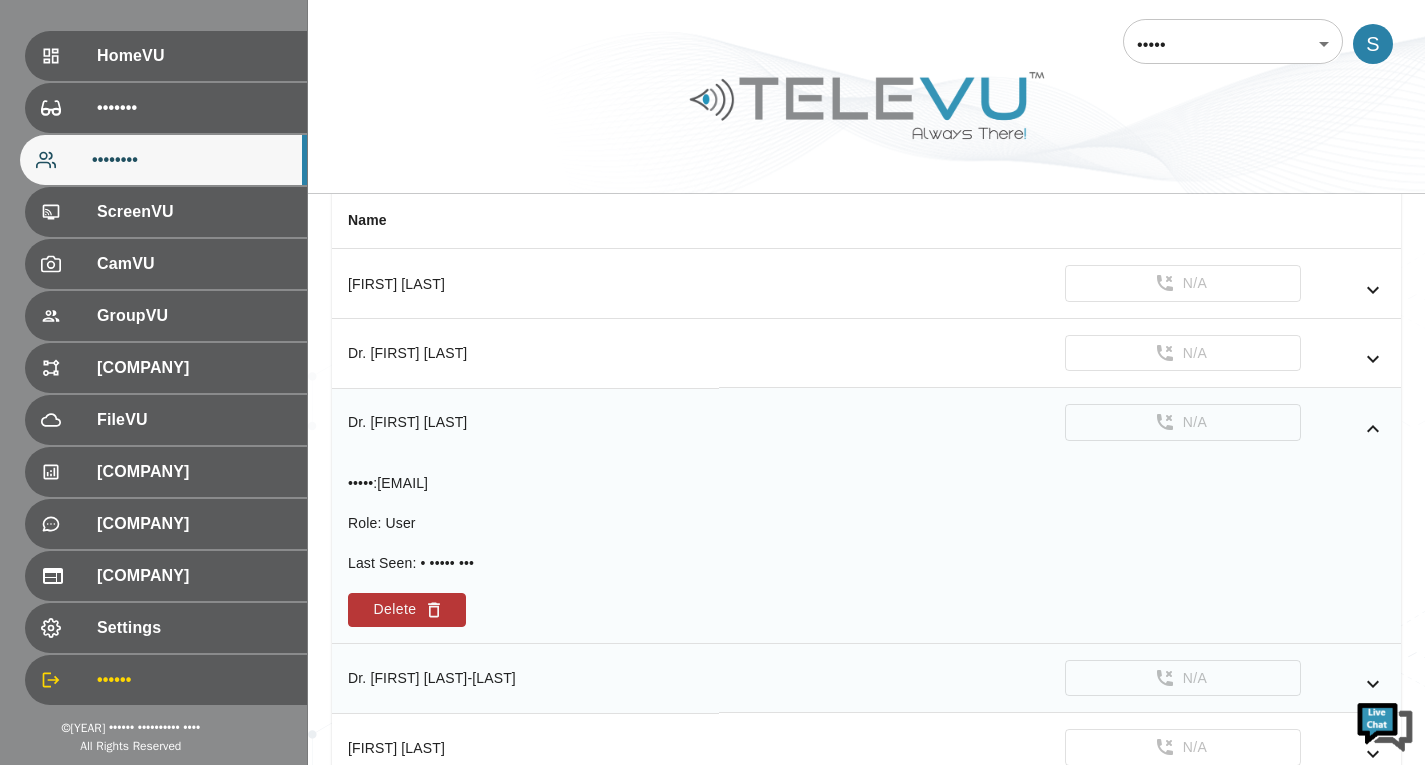 click at bounding box center [1373, 429] 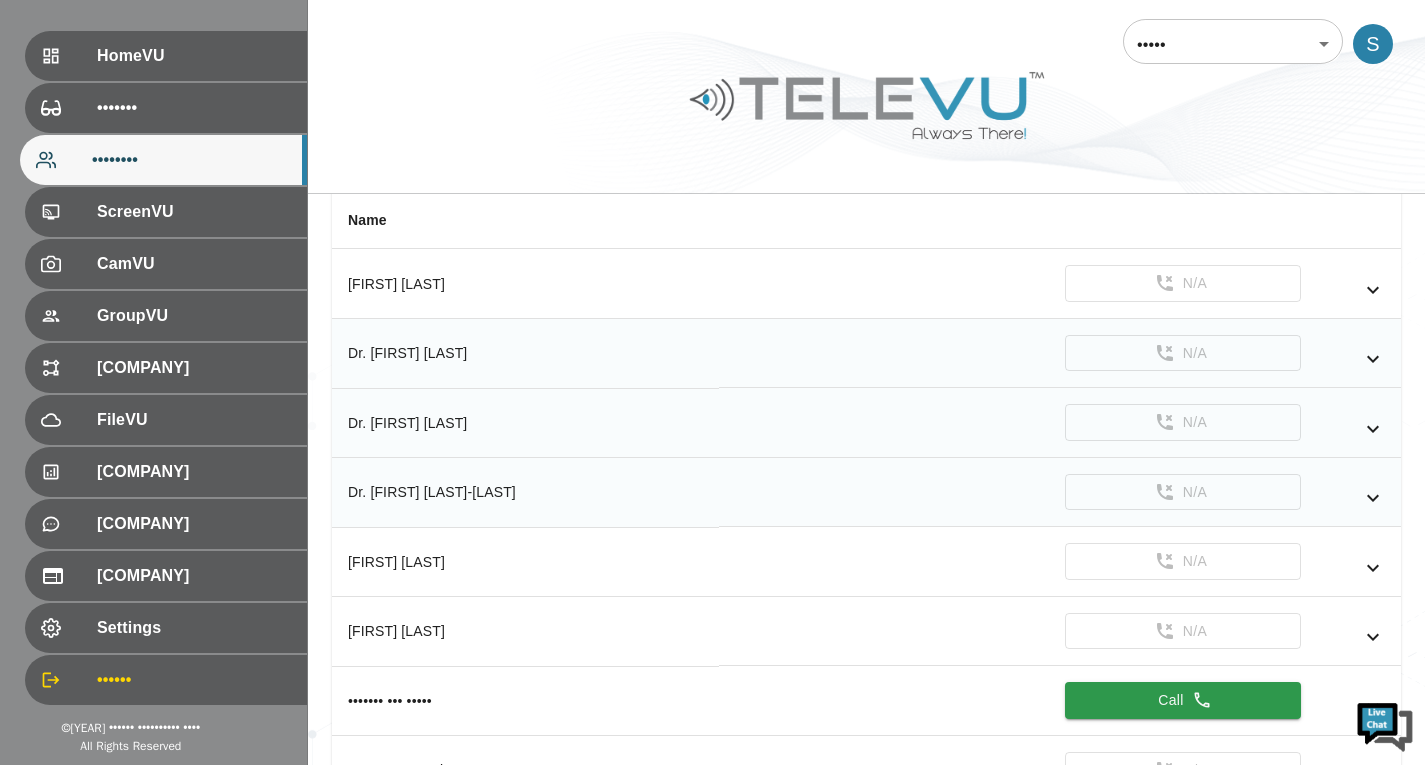 click at bounding box center (1343, 290) 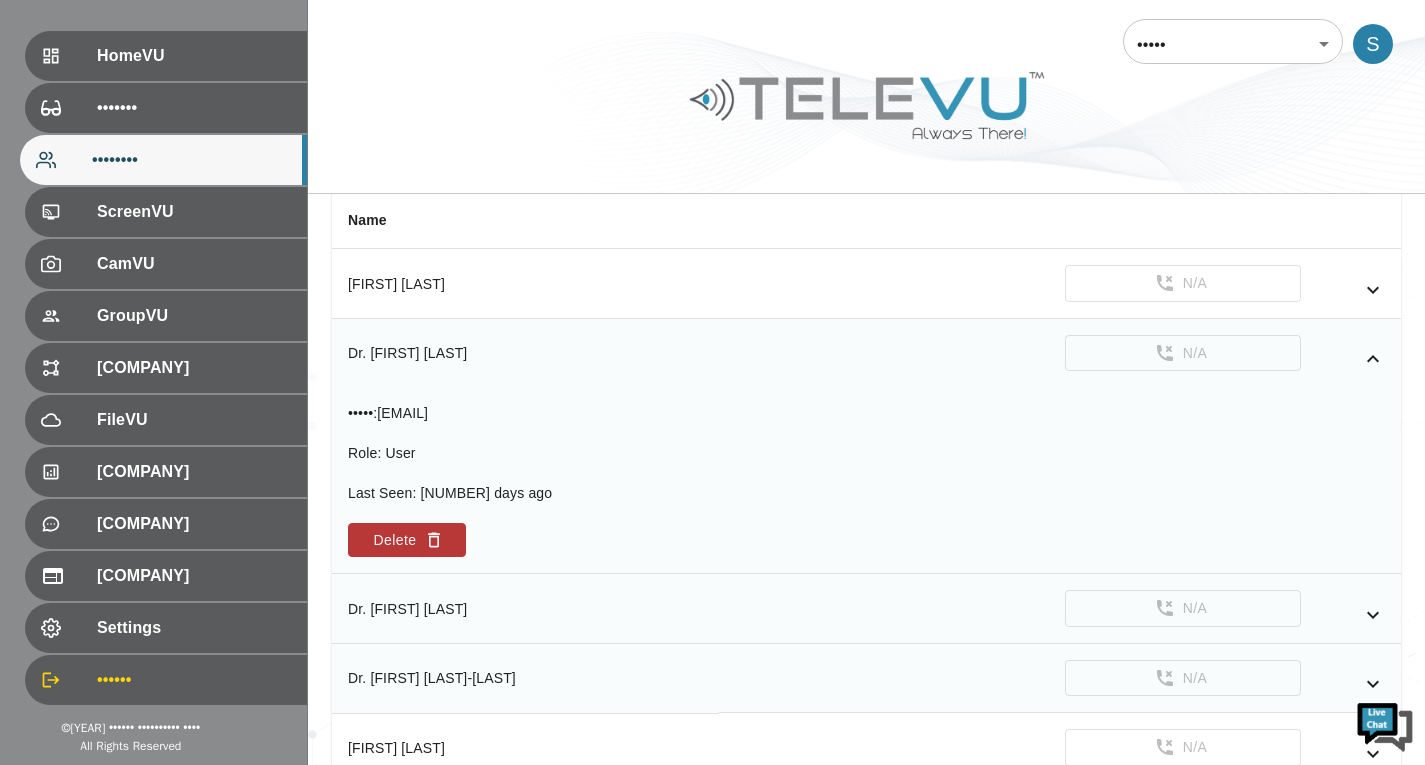 click at bounding box center (1373, 359) 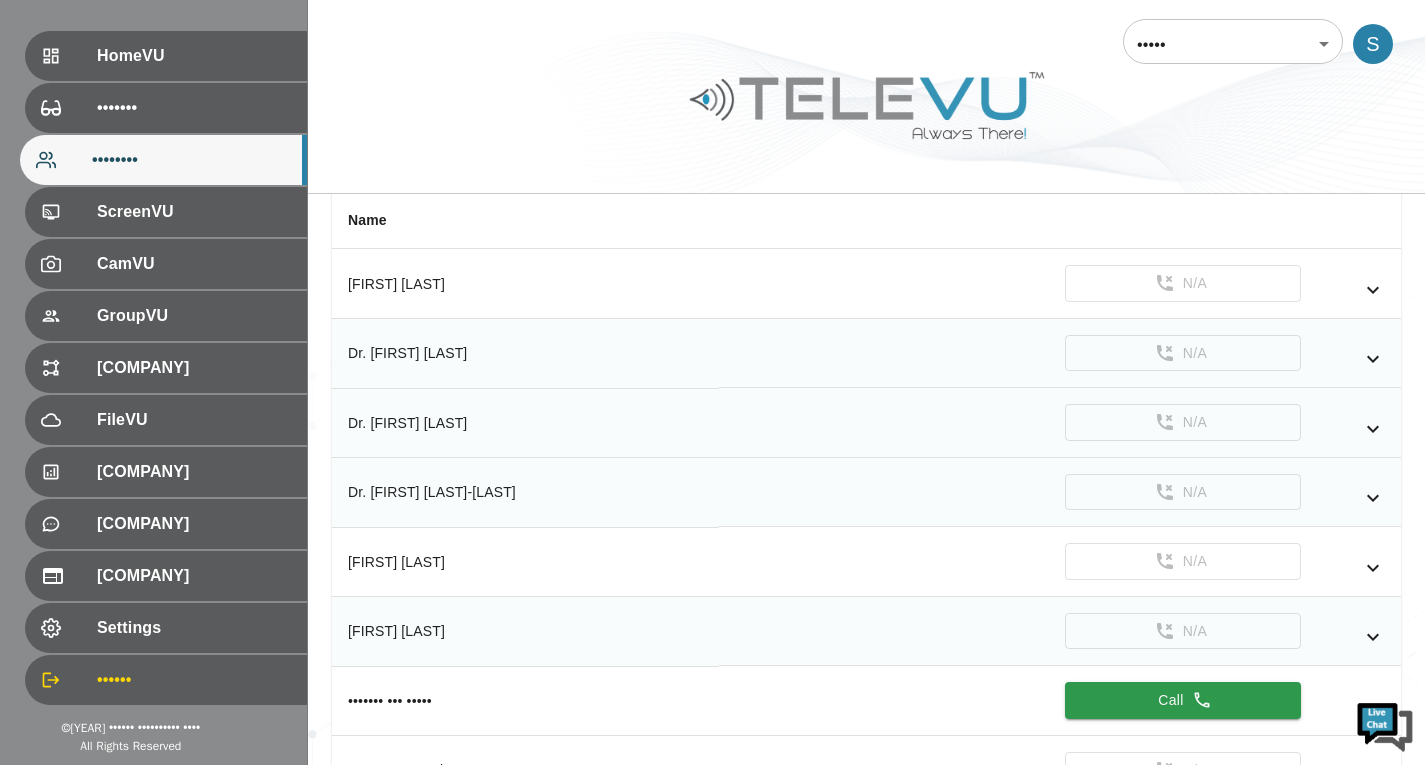 click at bounding box center [1373, 290] 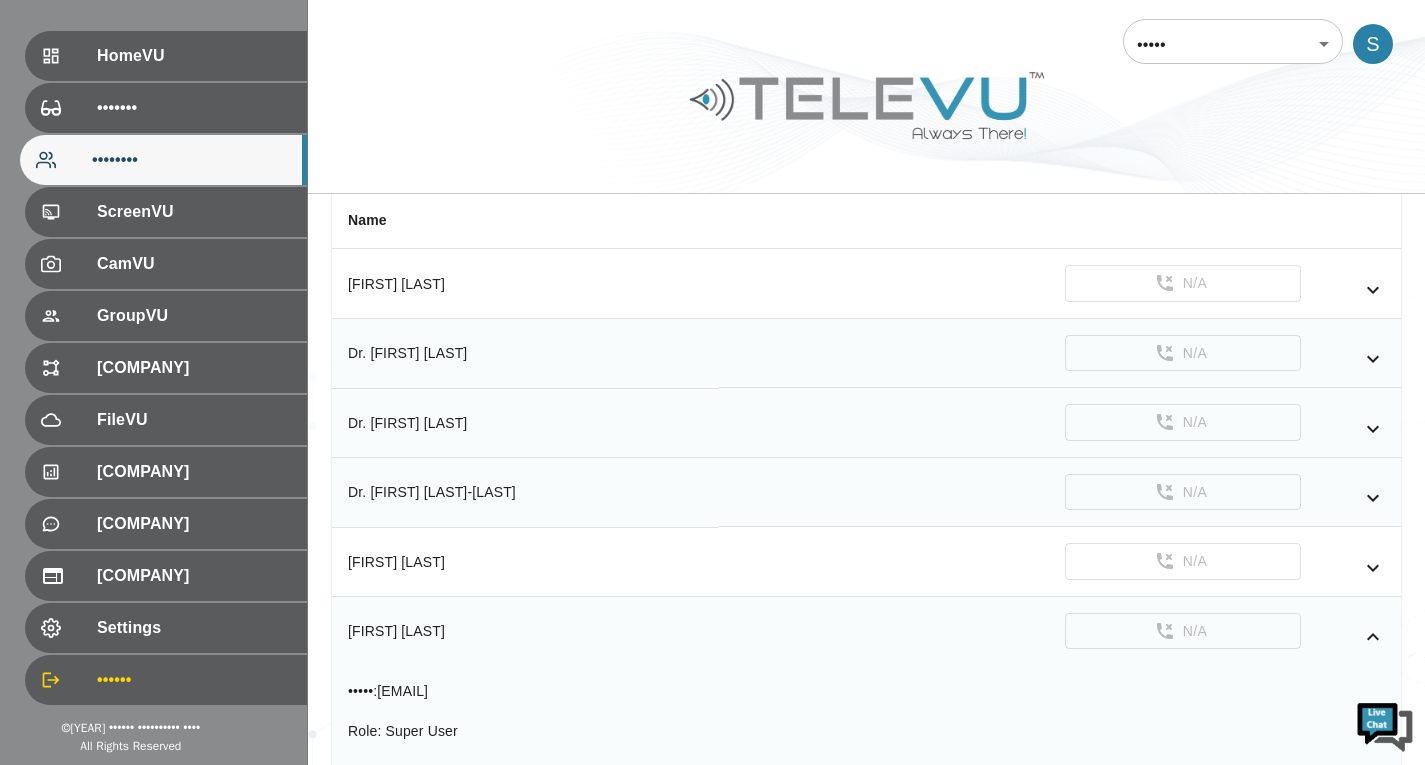 click at bounding box center (1373, 636) 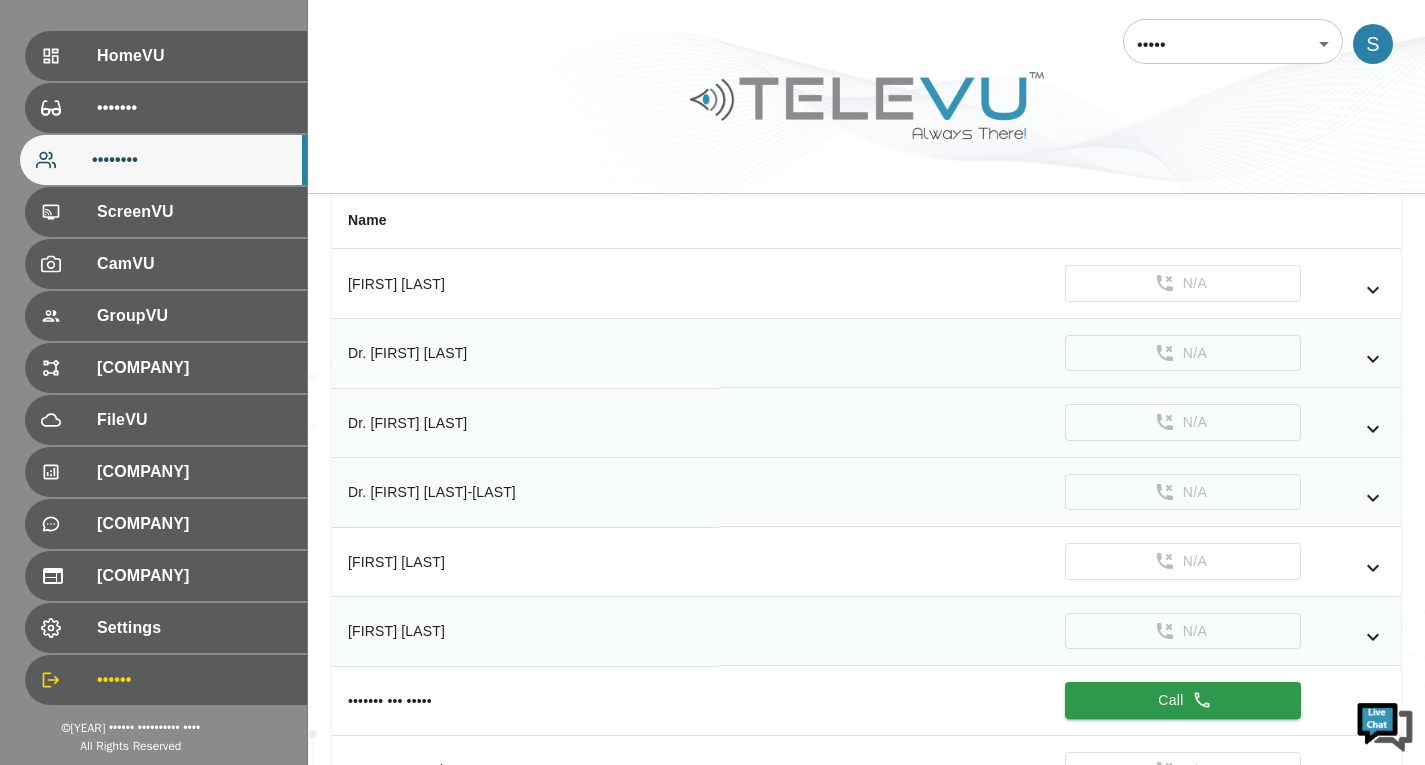 click at bounding box center (1373, 290) 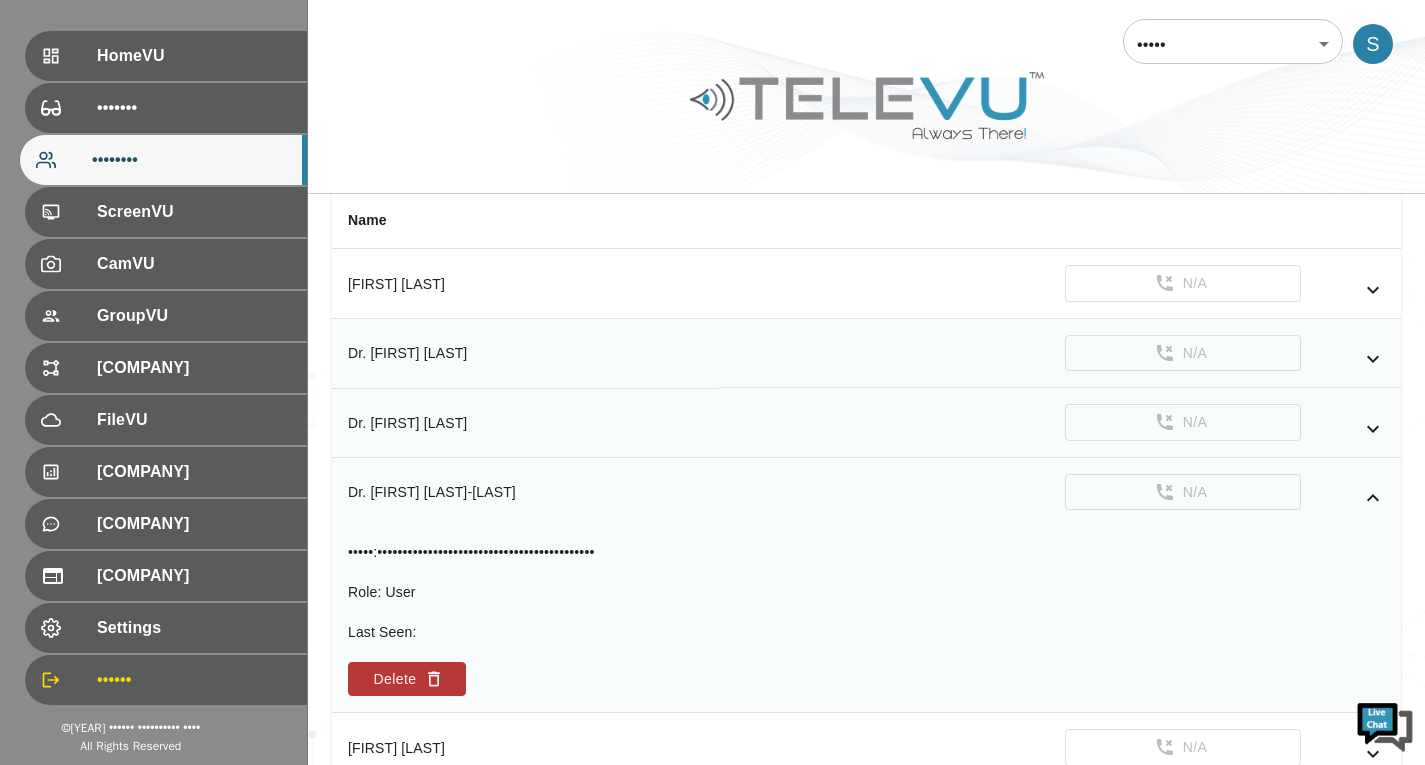 click at bounding box center [1373, 498] 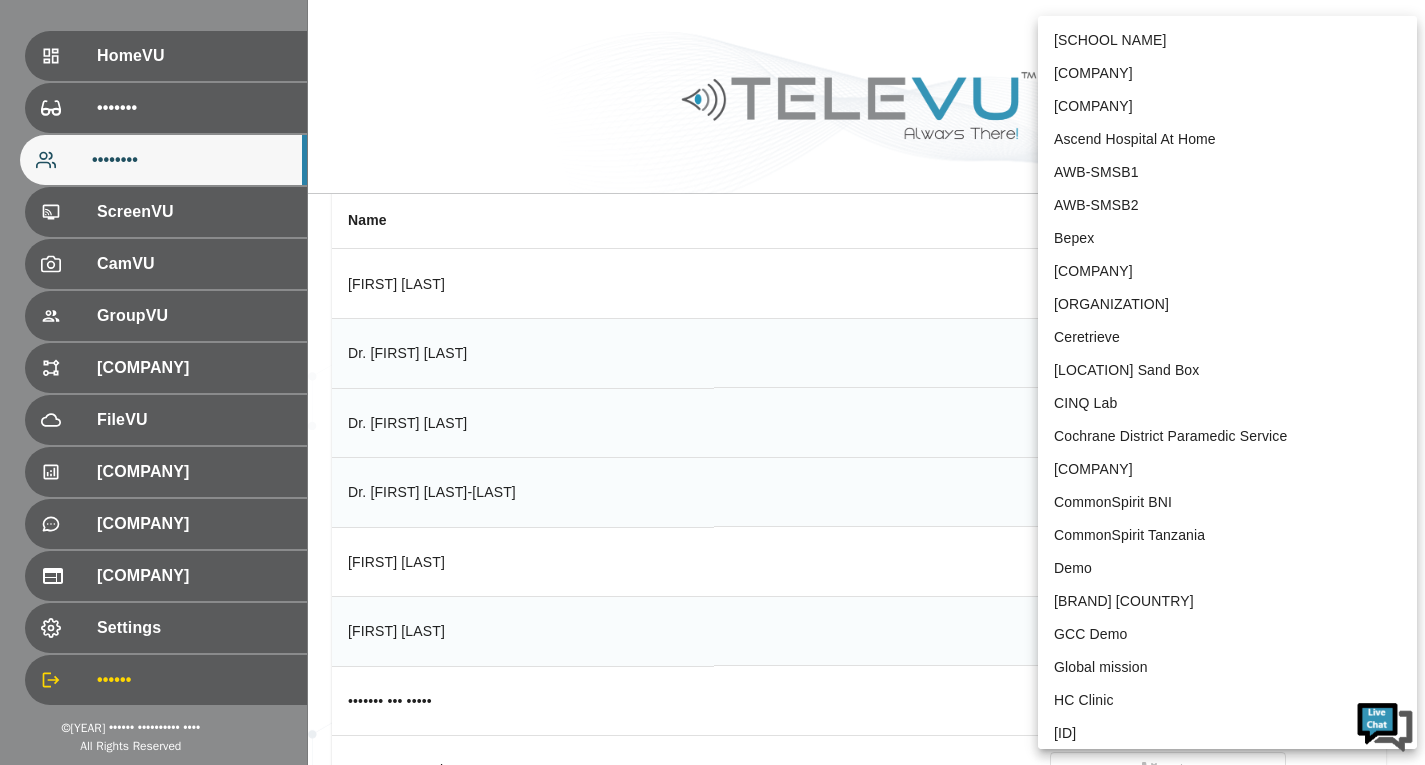 click on "Name [FIRST] [LAST]" at bounding box center (712, 290) 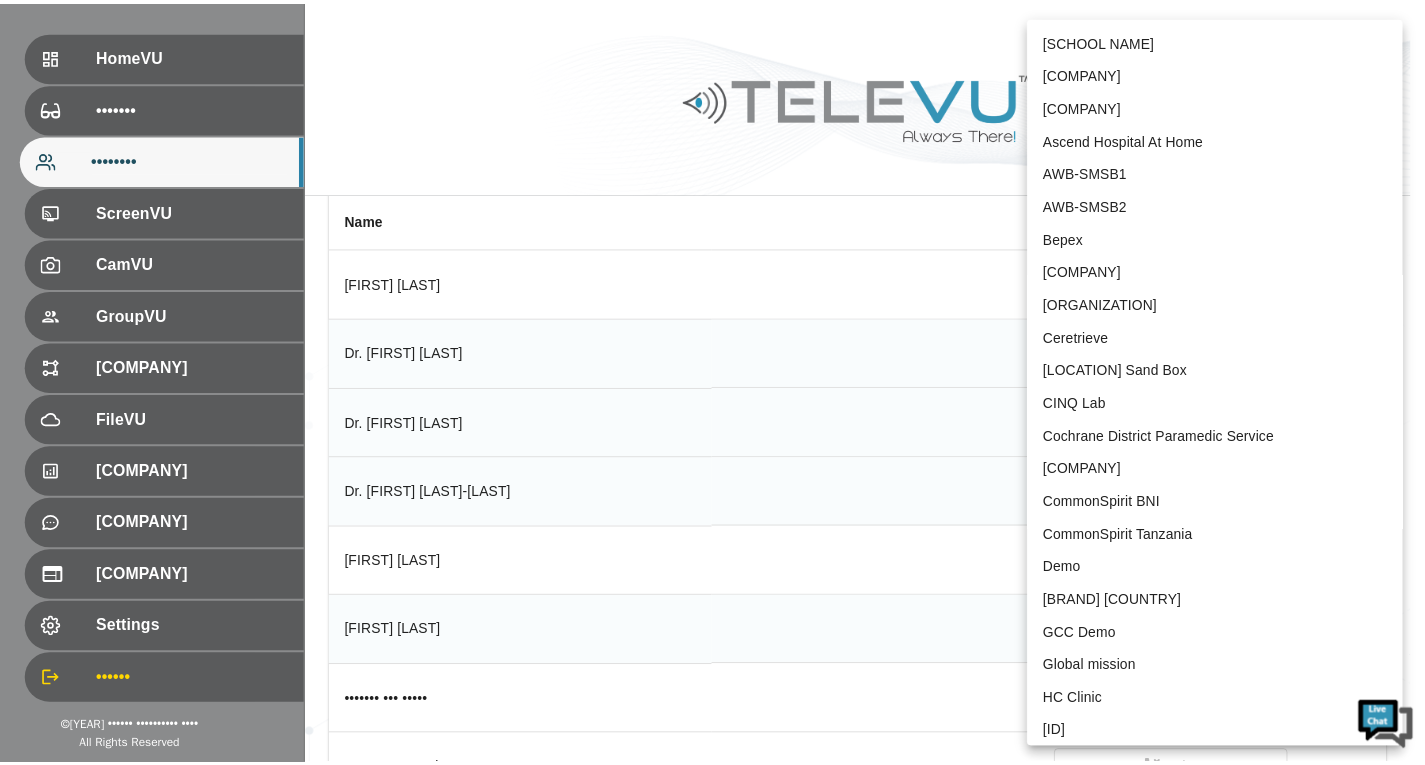scroll, scrollTop: 3936, scrollLeft: 0, axis: vertical 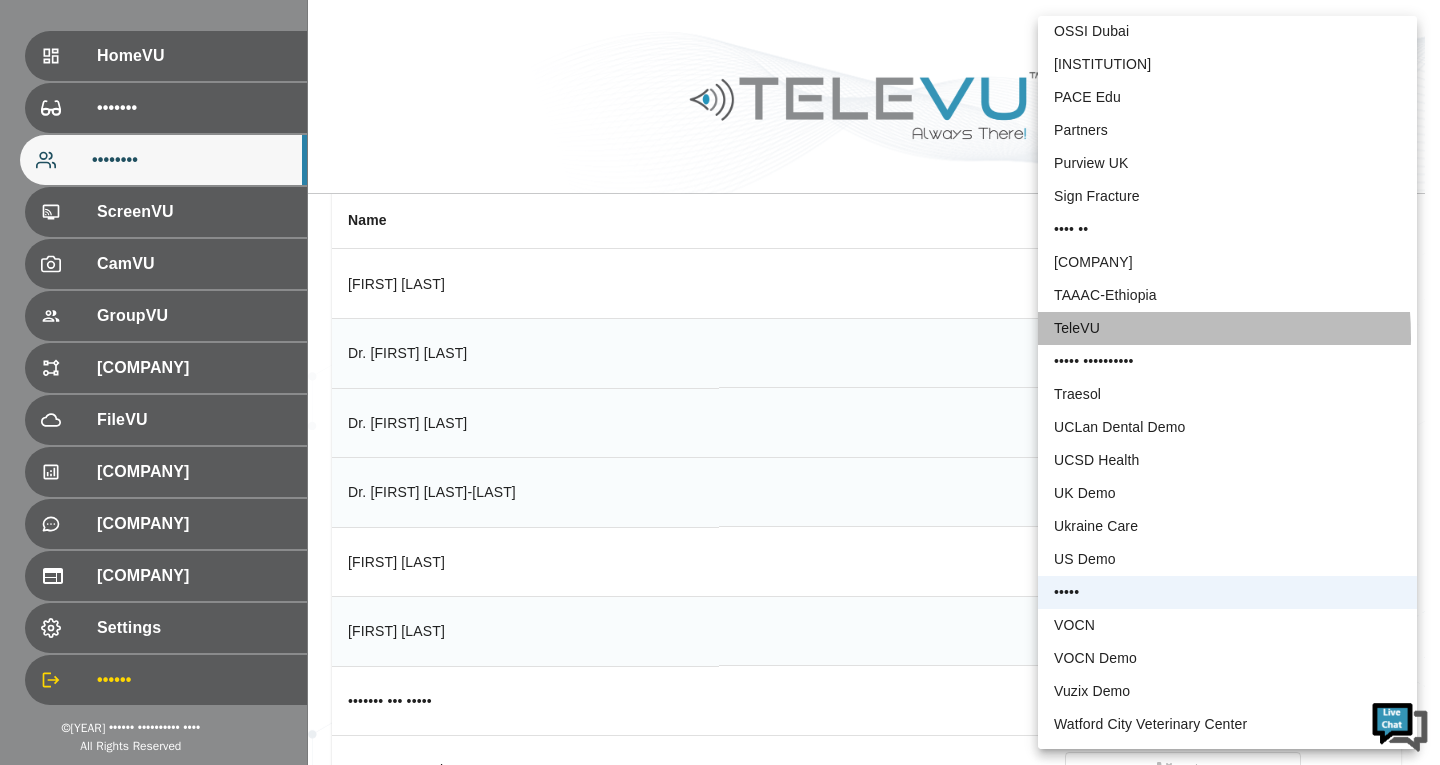 click on "TeleVU" at bounding box center (1227, 328) 